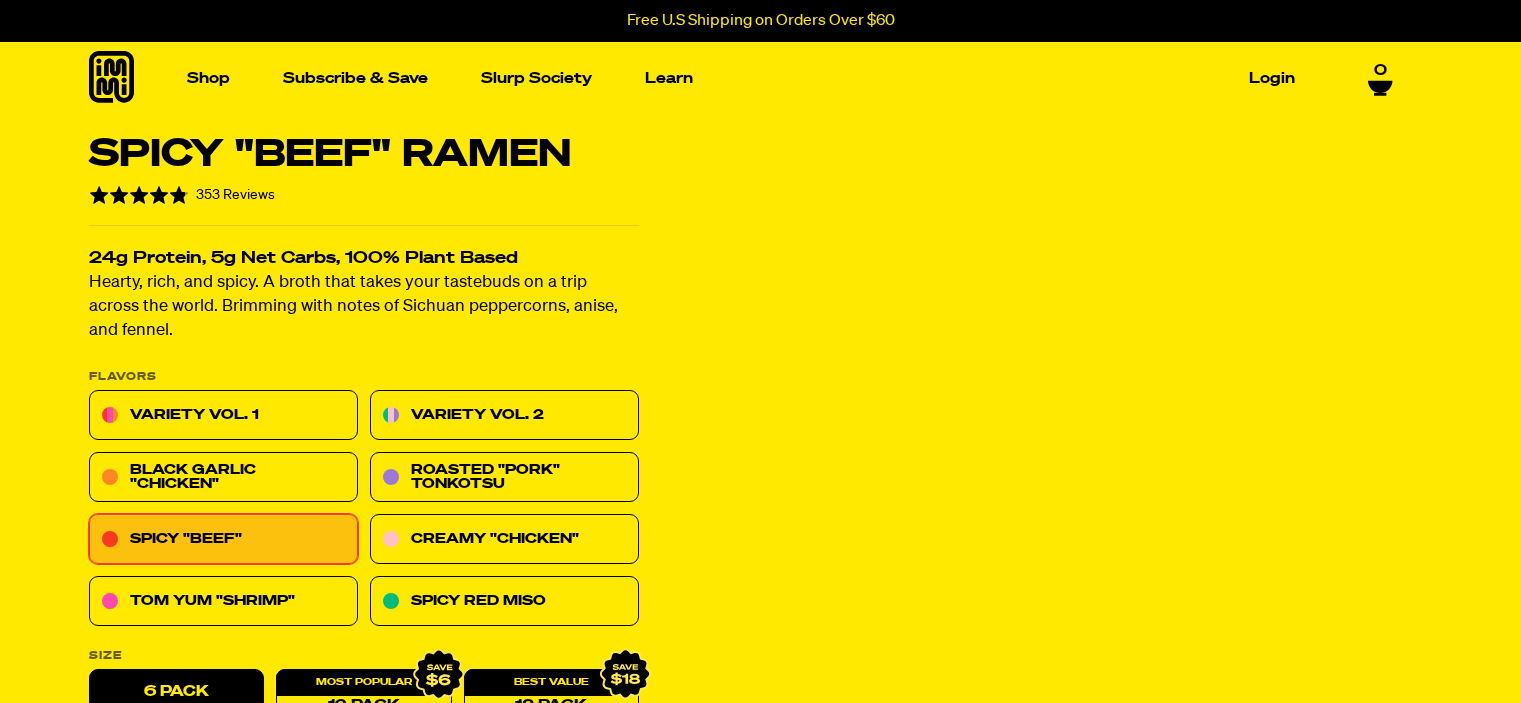 scroll, scrollTop: 0, scrollLeft: 0, axis: both 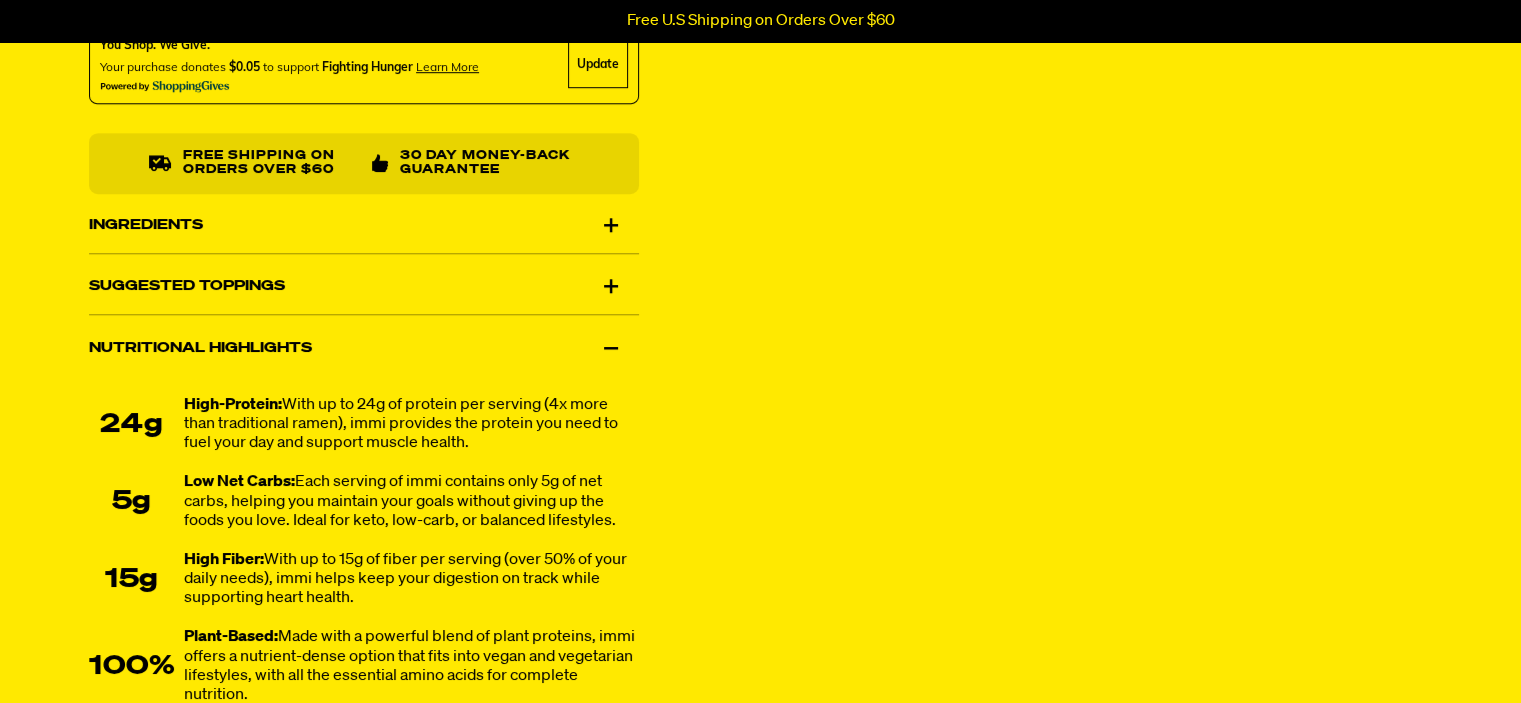 click on "Ingredients" at bounding box center (364, 225) 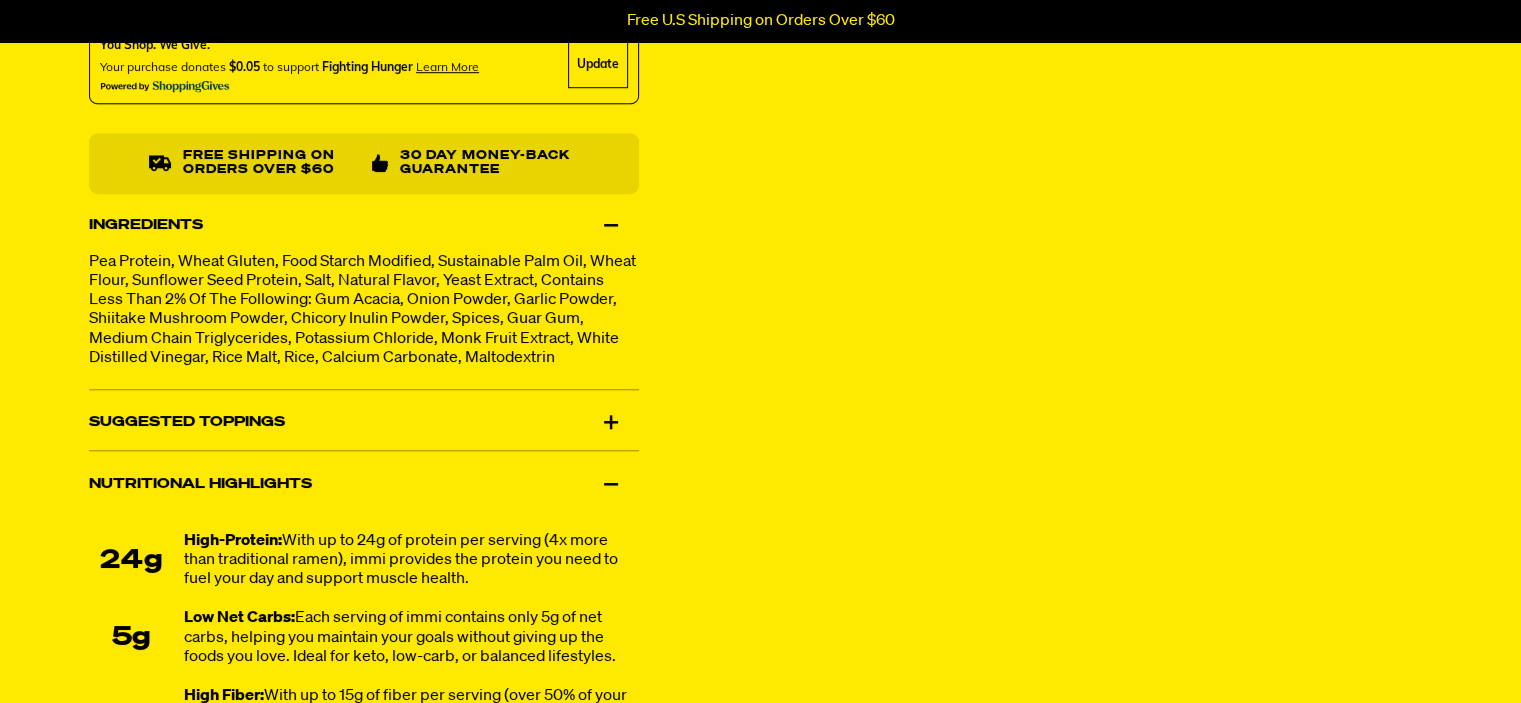 click on "Suggested Toppings" at bounding box center (364, 423) 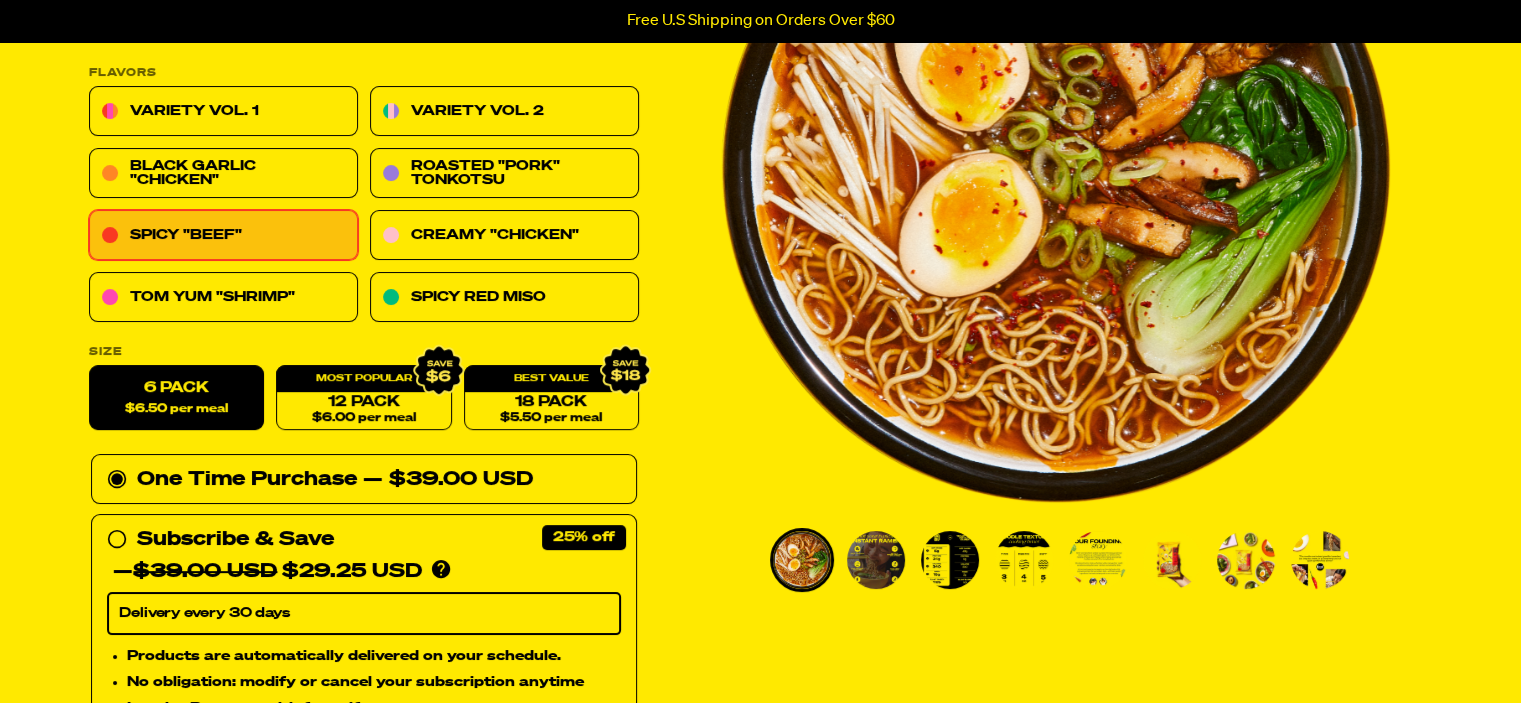 scroll, scrollTop: 0, scrollLeft: 0, axis: both 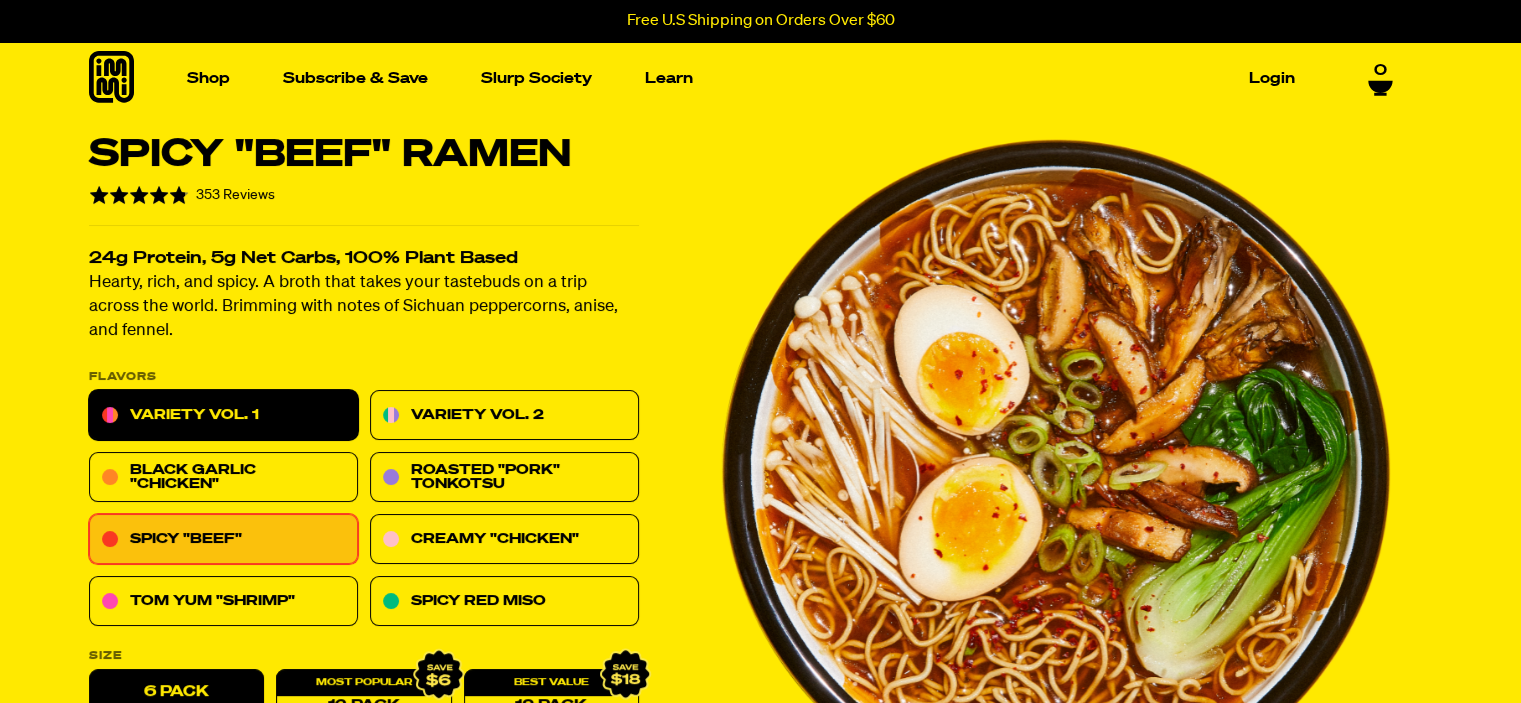 click on "Variety Vol. 1" at bounding box center (223, 416) 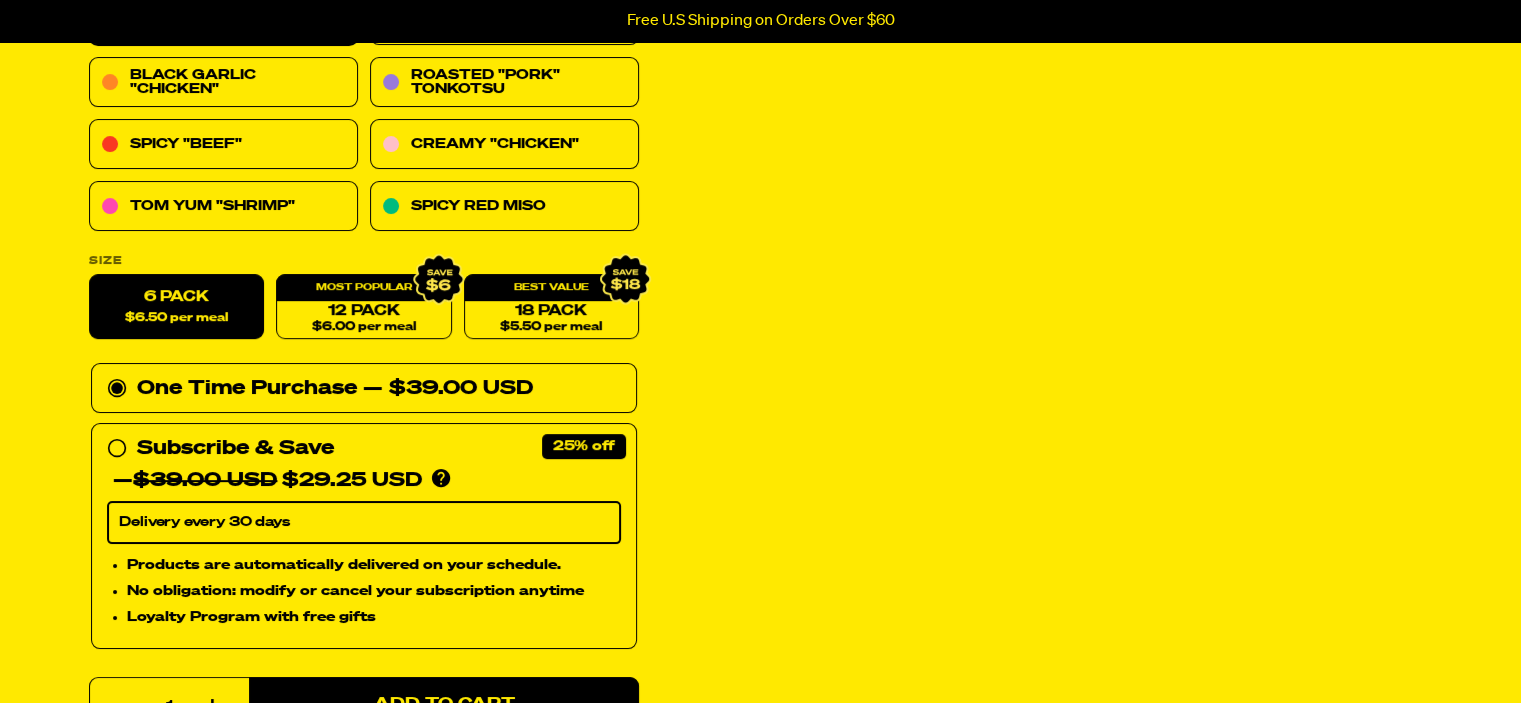 scroll, scrollTop: 395, scrollLeft: 0, axis: vertical 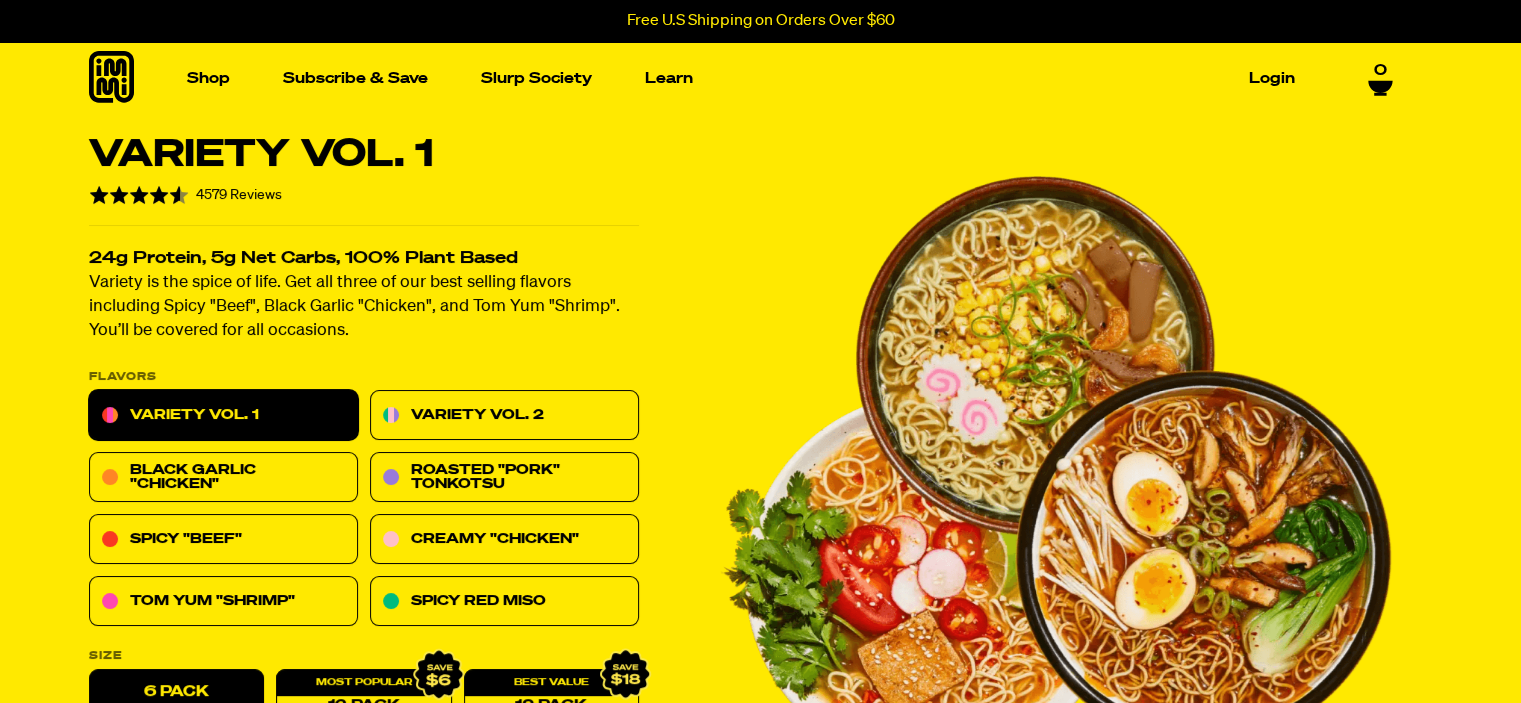 click on "Accessibility Screen-Reader Guide, Feedback, and Issue Reporting | New window     Switch to Subscription   Make it a  subscription & save!       Variety Vol. 1       Sale price   $29.25   Original price   $39.00         Every 30 Days   Add to Cart   No Thanks
Powered by Rebuy
Variety Vol. 1
– immi" at bounding box center (760, 5262) 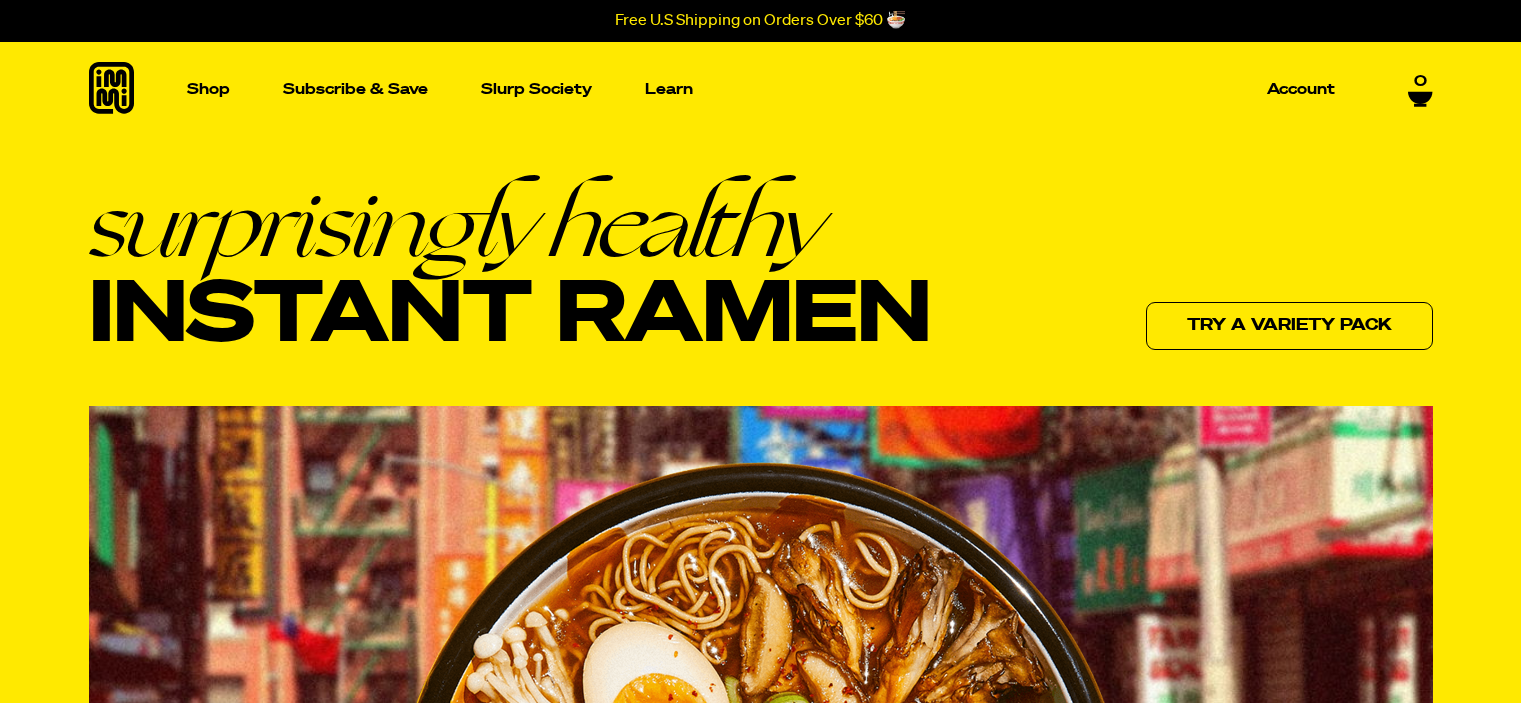scroll, scrollTop: 0, scrollLeft: 0, axis: both 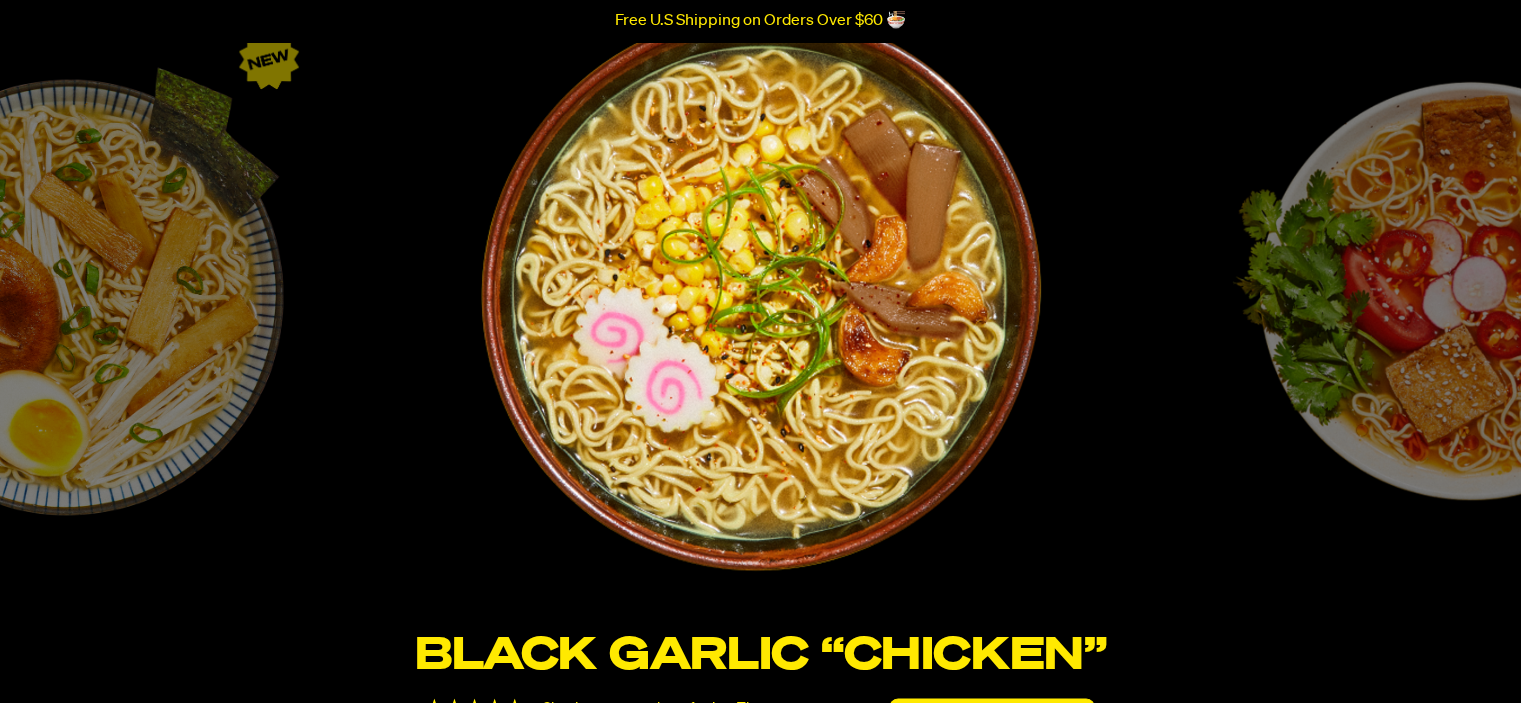 click on "Tom Yum “Shrimp”
Fresh, bright, and zesty. A vibrant bowl to slurp under the cool shade on a warm afternoon. Abundant with notes of lemongrass, citrus, and chili.
Slurp Now" at bounding box center (1455, 422) 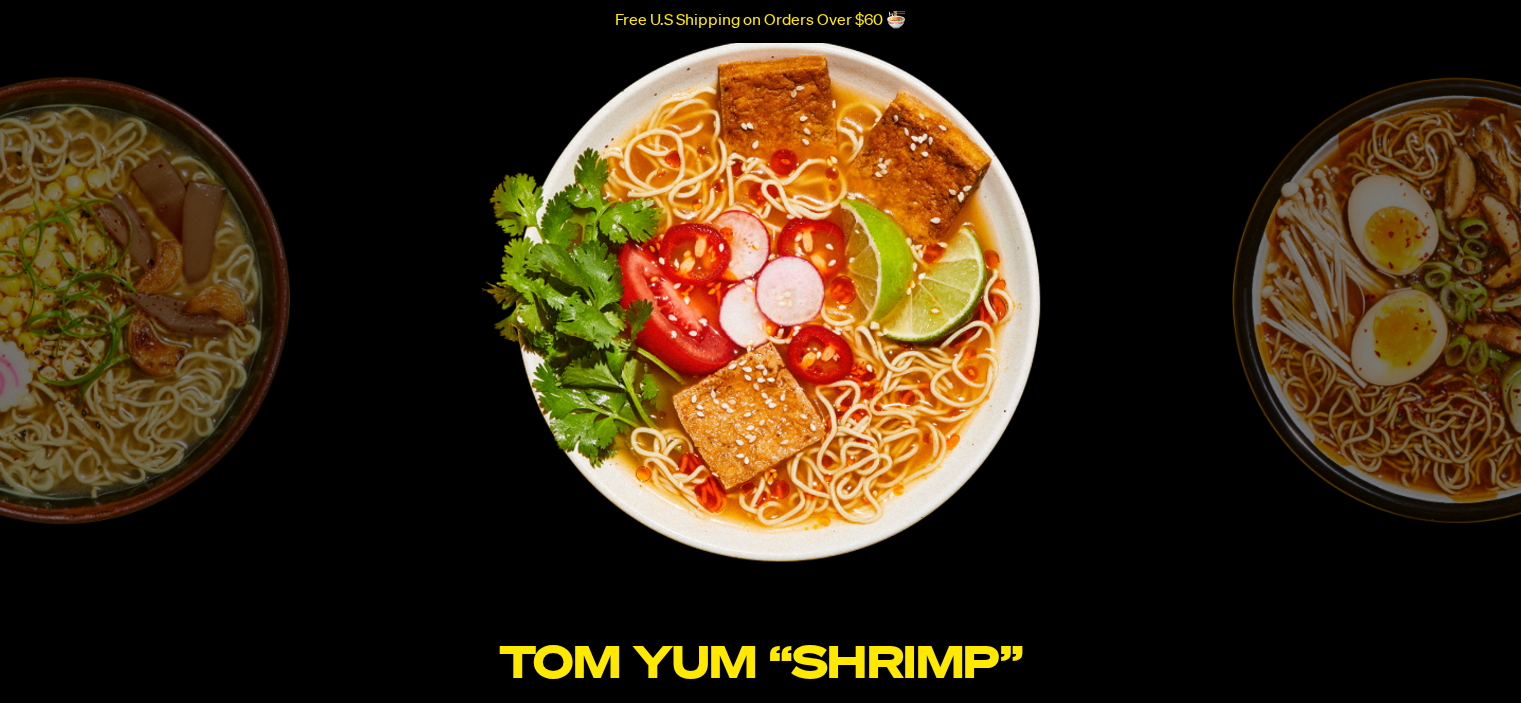 scroll, scrollTop: 3317, scrollLeft: 0, axis: vertical 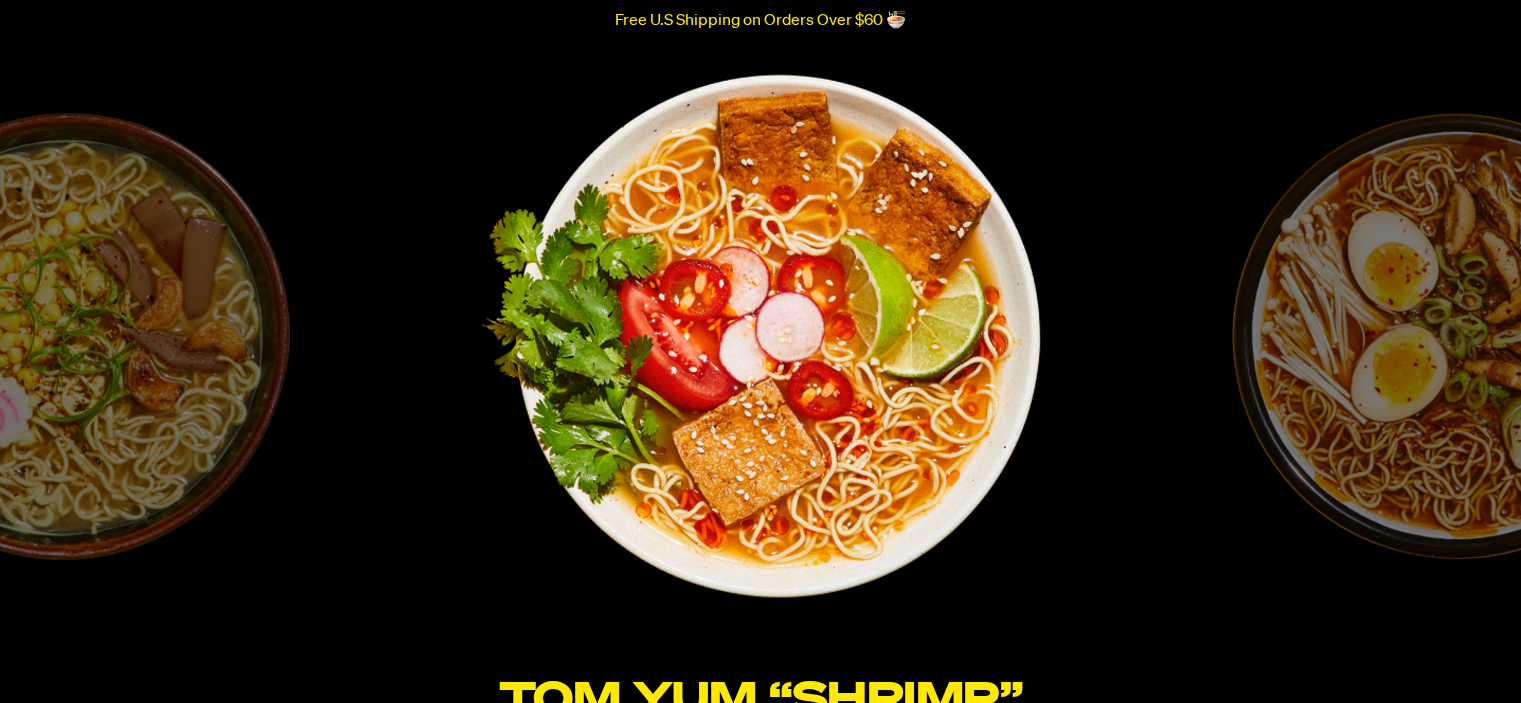 click on "Spicy “Beef”
Hearty, rich, and spicy. A broth that takes your tastebuds on a trip across the world. Brimming with notes of Sichuan peppercorns, anise, and fennel.
Slurp Now" at bounding box center [1455, 467] 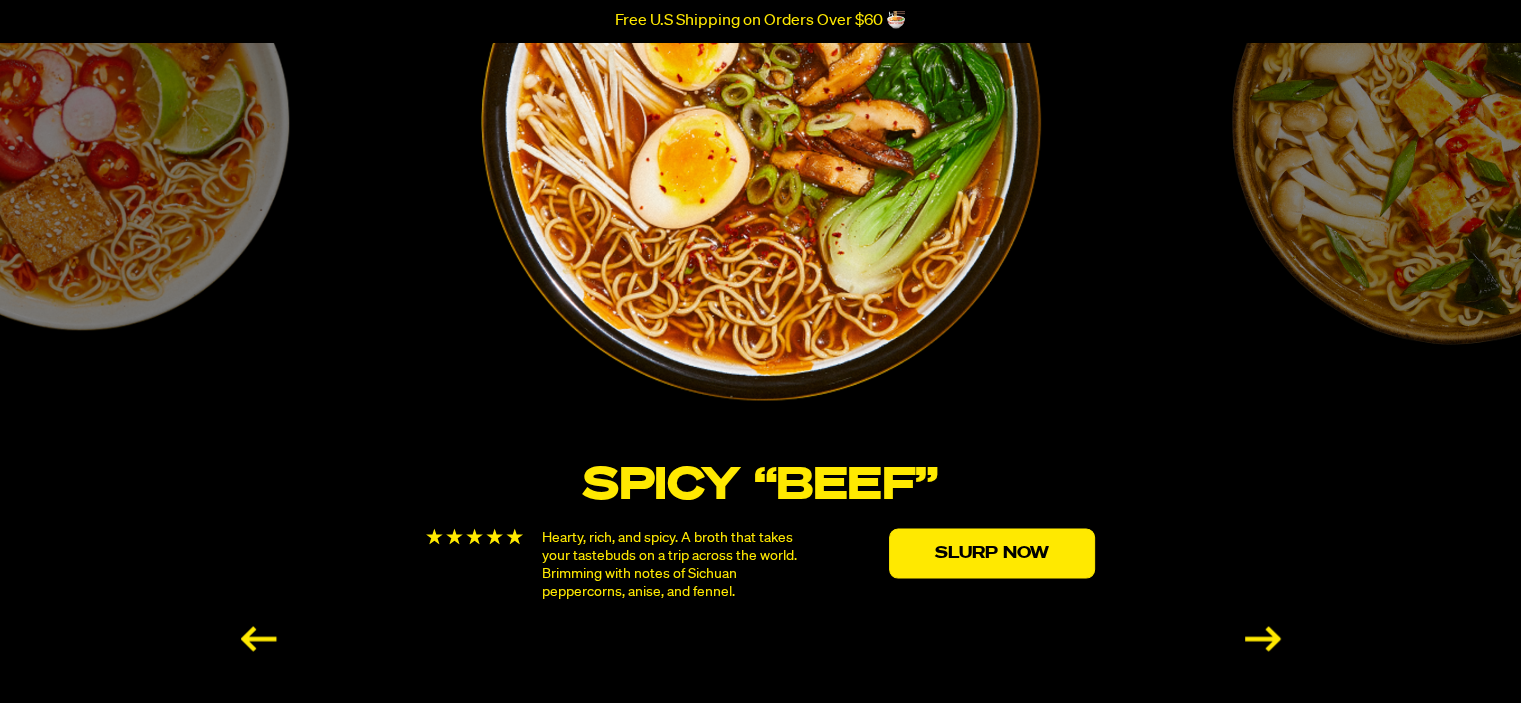 scroll, scrollTop: 3544, scrollLeft: 0, axis: vertical 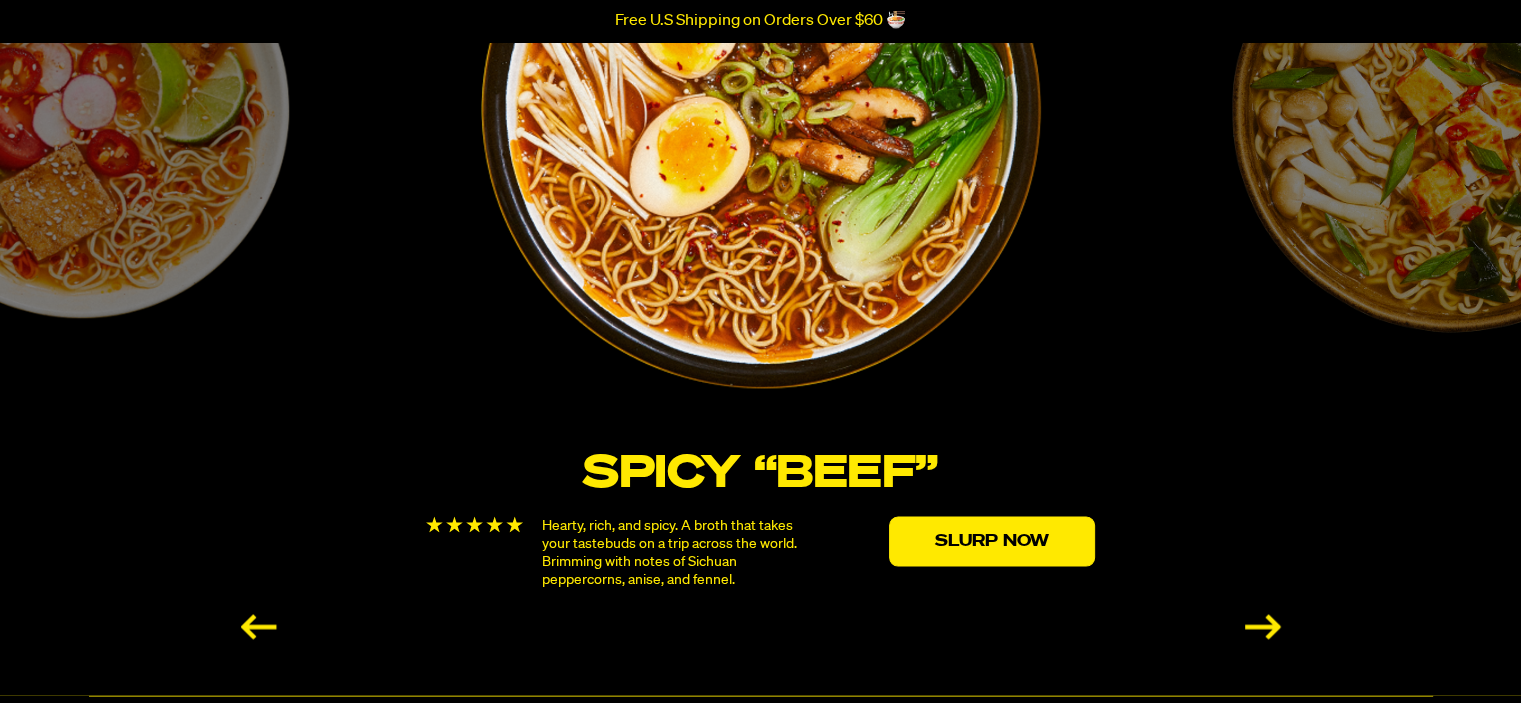click on "Spicy Red Miso
A bold version of the humble miso flavor which we've transformed with a touch of heat and a heavy dollop of umami. Our spicy red miso is funky and flavorful but balanced and smooth.
Slurp Now" at bounding box center [1455, 240] 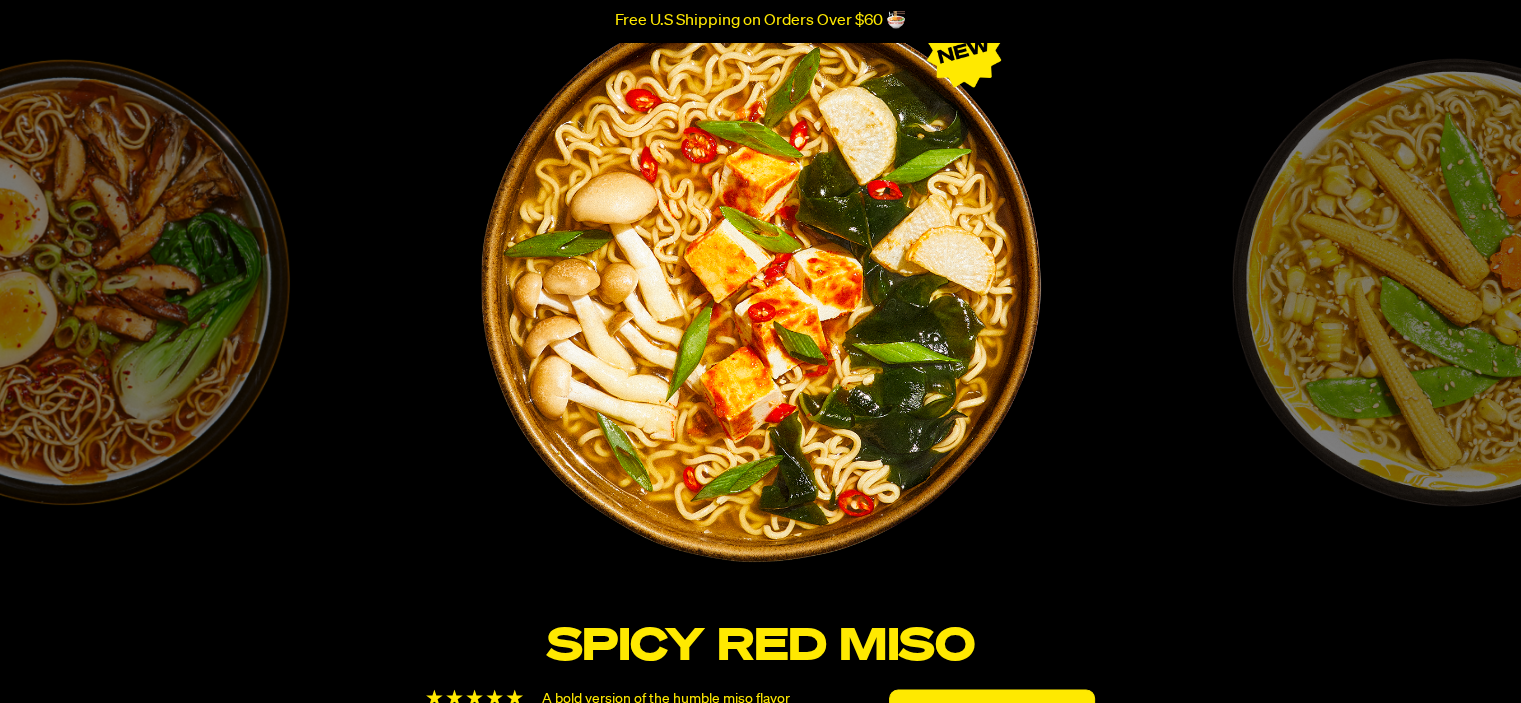 scroll, scrollTop: 3359, scrollLeft: 0, axis: vertical 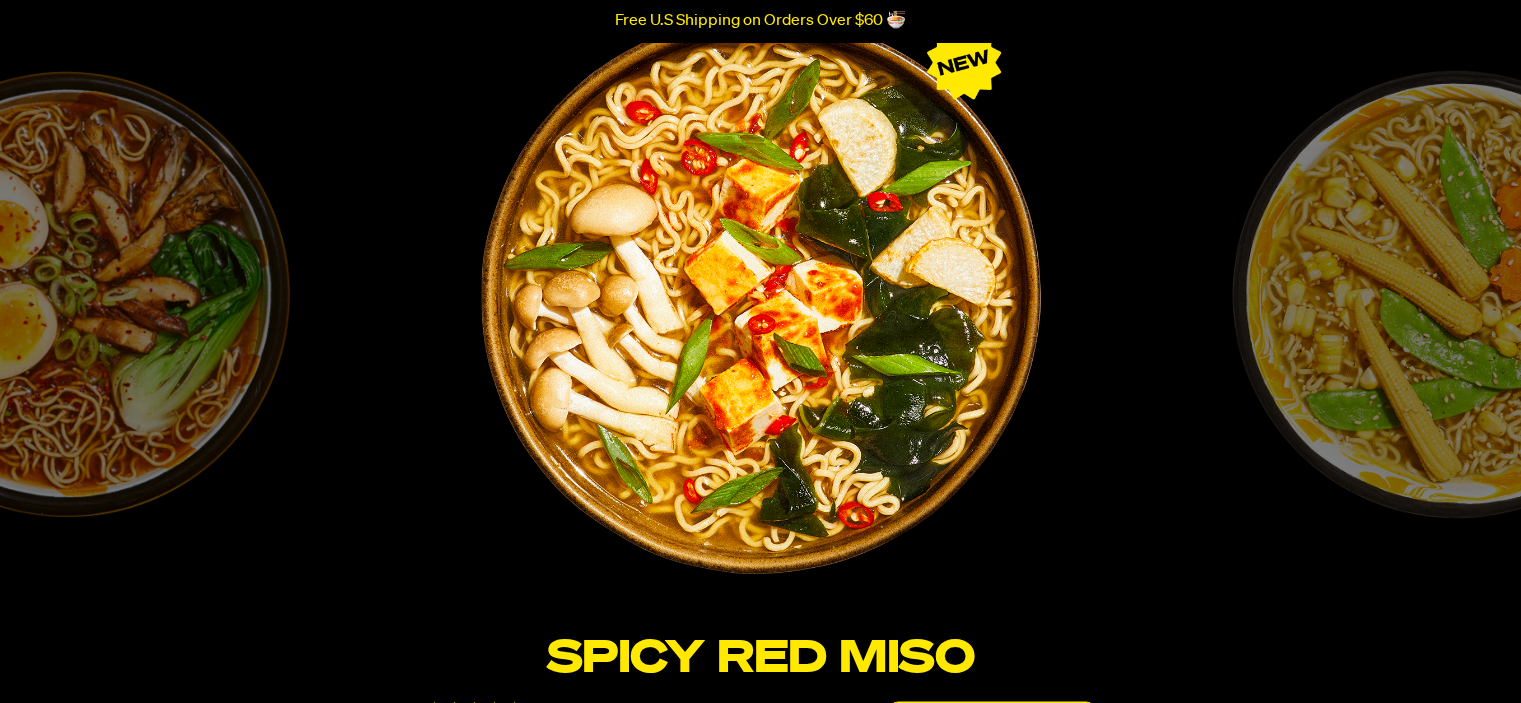 click on "Creamy “Chicken”
Savory, satisfying, and luscious. A classic flavor made even better with more silkiness. Filled with notes of corn, cream, and herbs.
Slurp Now" at bounding box center (1455, 425) 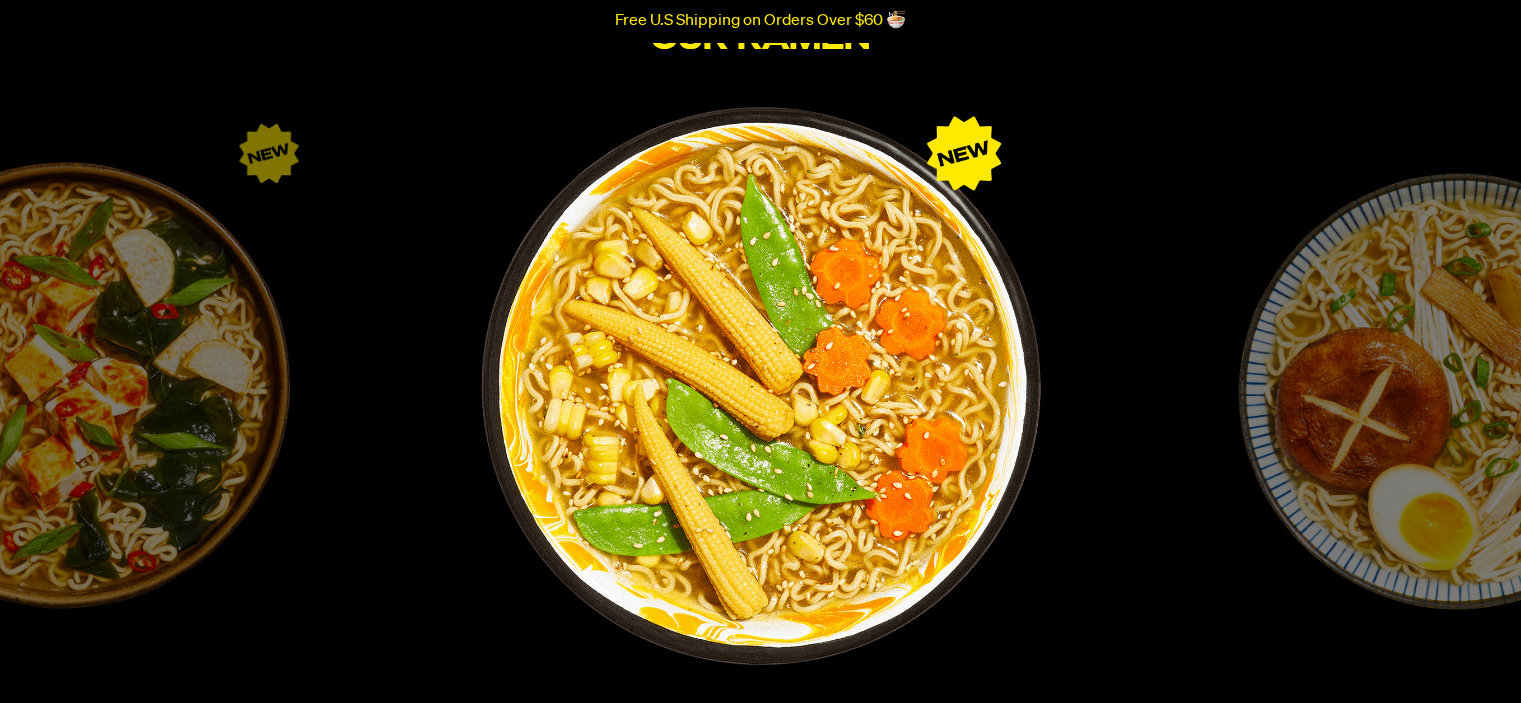 scroll, scrollTop: 3150, scrollLeft: 0, axis: vertical 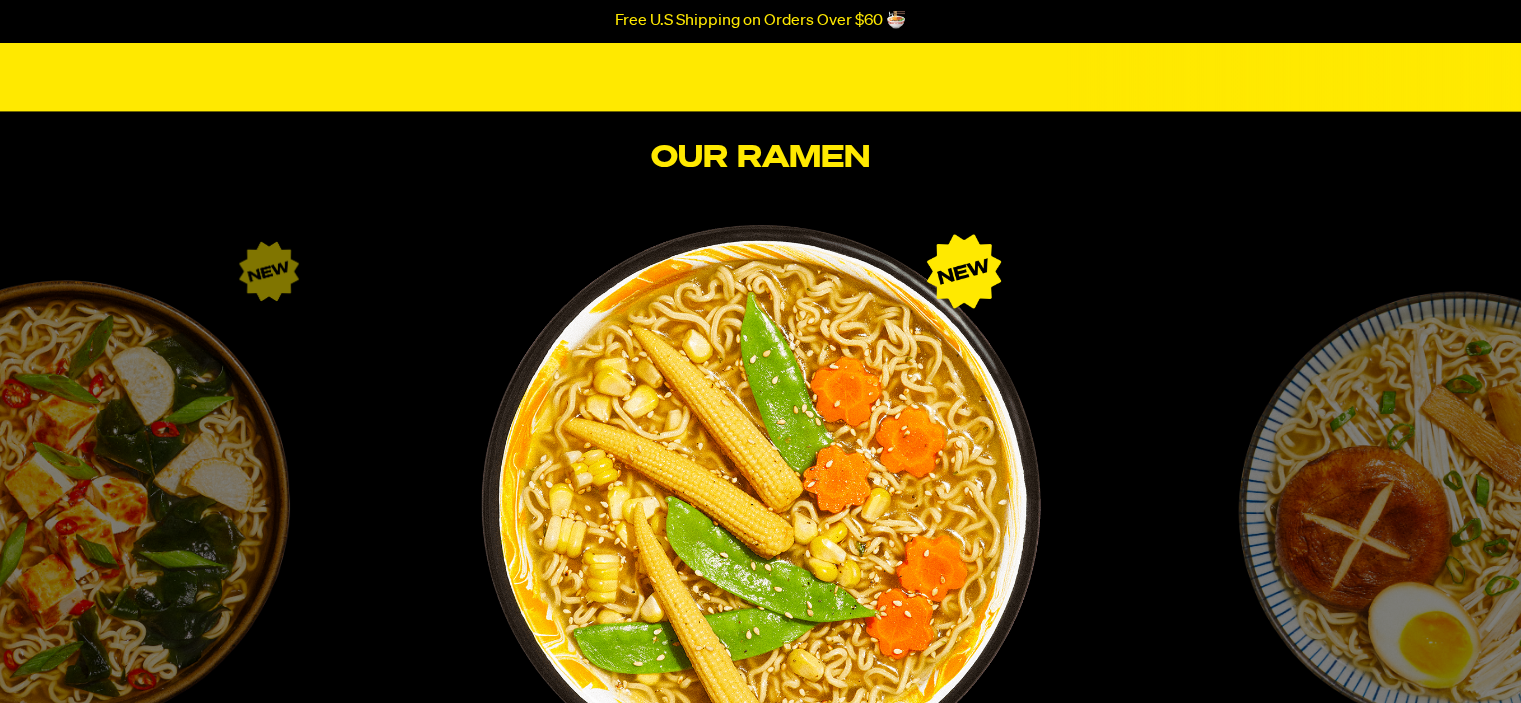 click on "Roasted “Pork” Tonkotsu
A smooth and velvety stock that captures the same smokey roasted flavors and is rich with hints of garlic, shallots, and sesame. Our tonkotsu is hearty, comforting and deeply satisfying.
Slurp Now" at bounding box center [1455, 634] 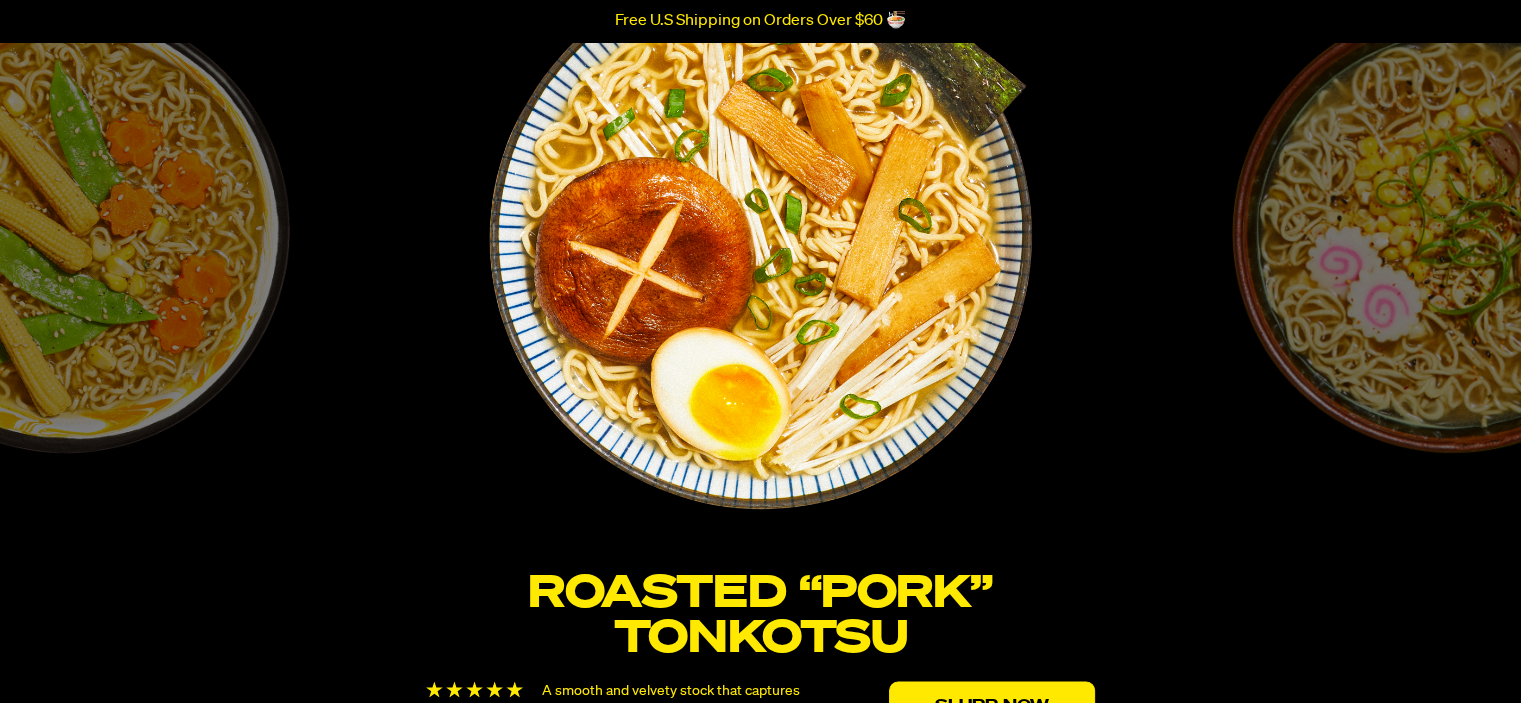 scroll, scrollTop: 3353, scrollLeft: 0, axis: vertical 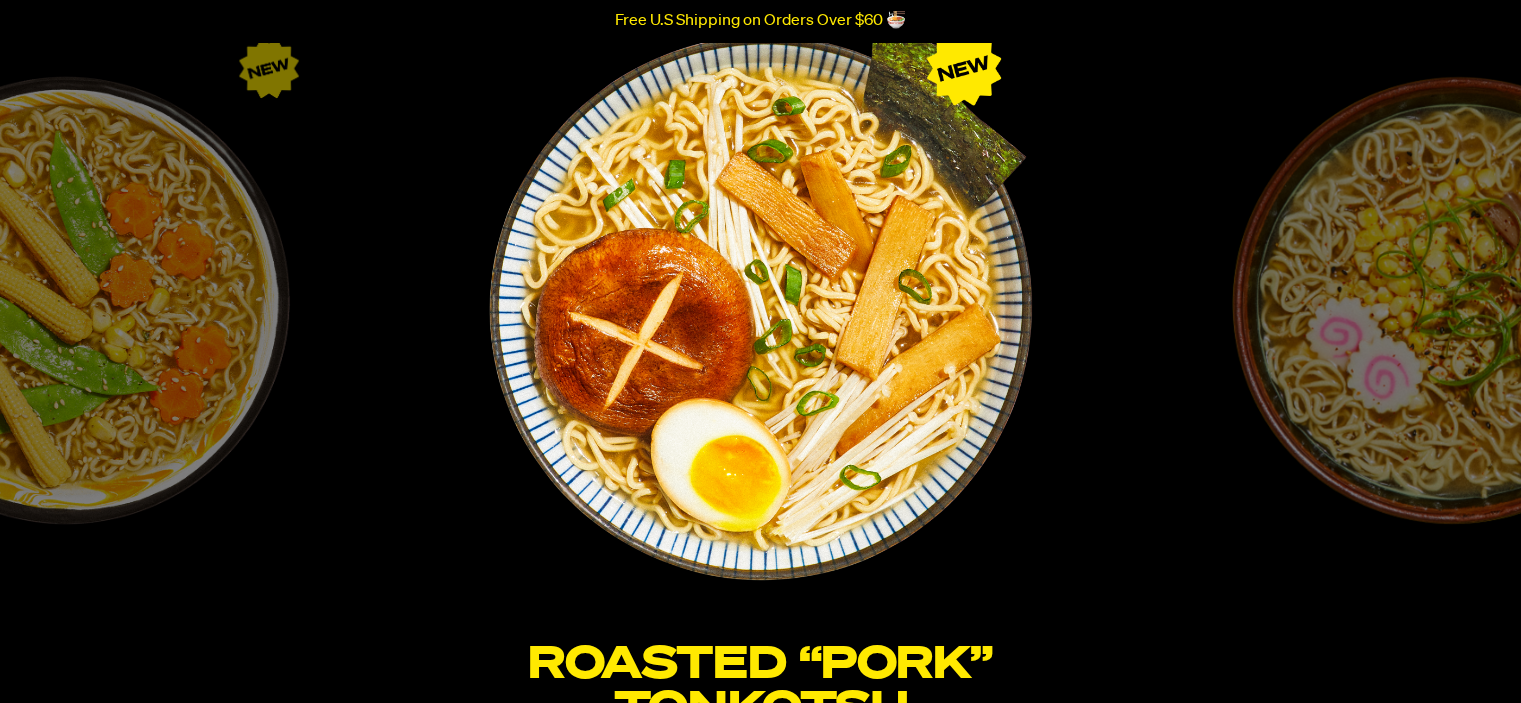 click on "Black Garlic “Chicken”
Classic, savory, and comforting. The perfect cozy companion for an evening at home. Overflowing with notes of garlic, scallions, and umami.
Slurp Now" at bounding box center (1455, 431) 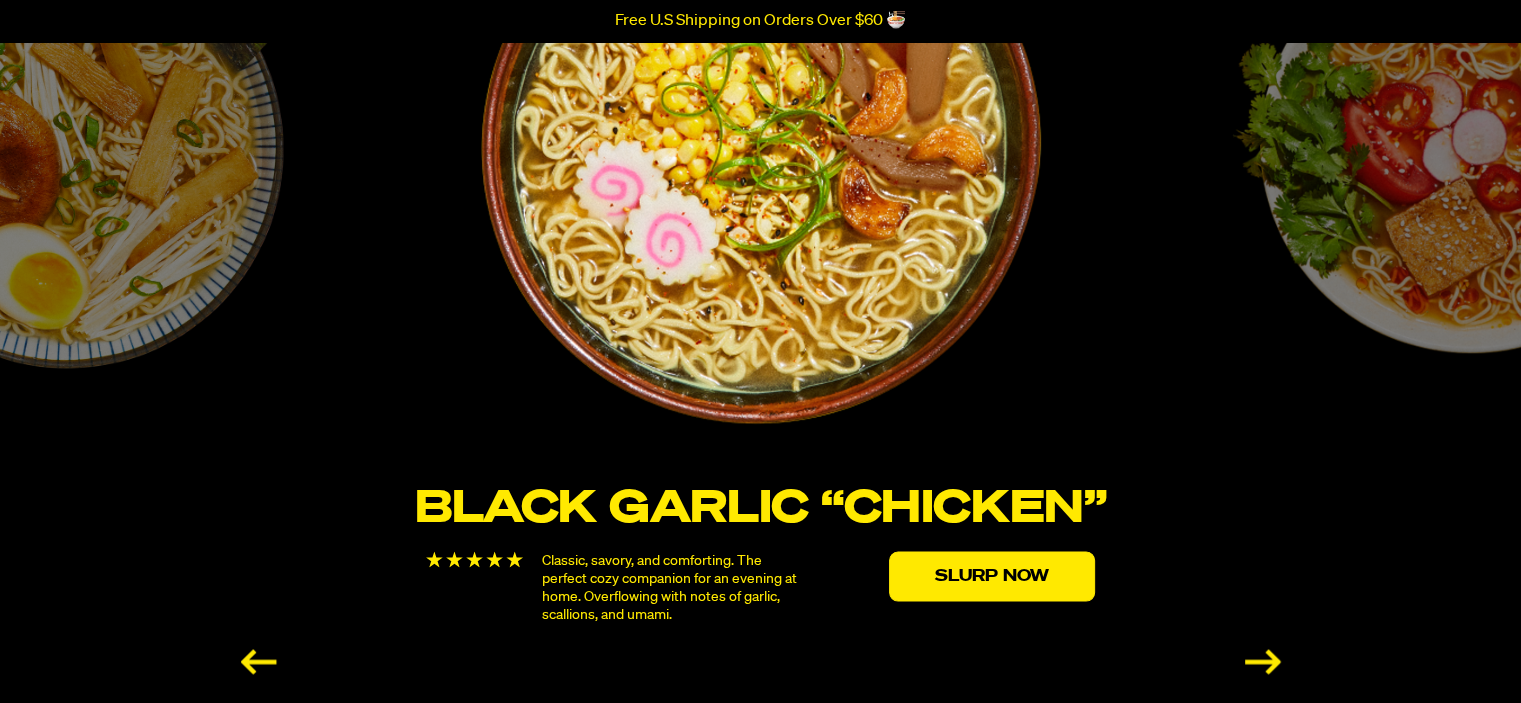 scroll, scrollTop: 3427, scrollLeft: 0, axis: vertical 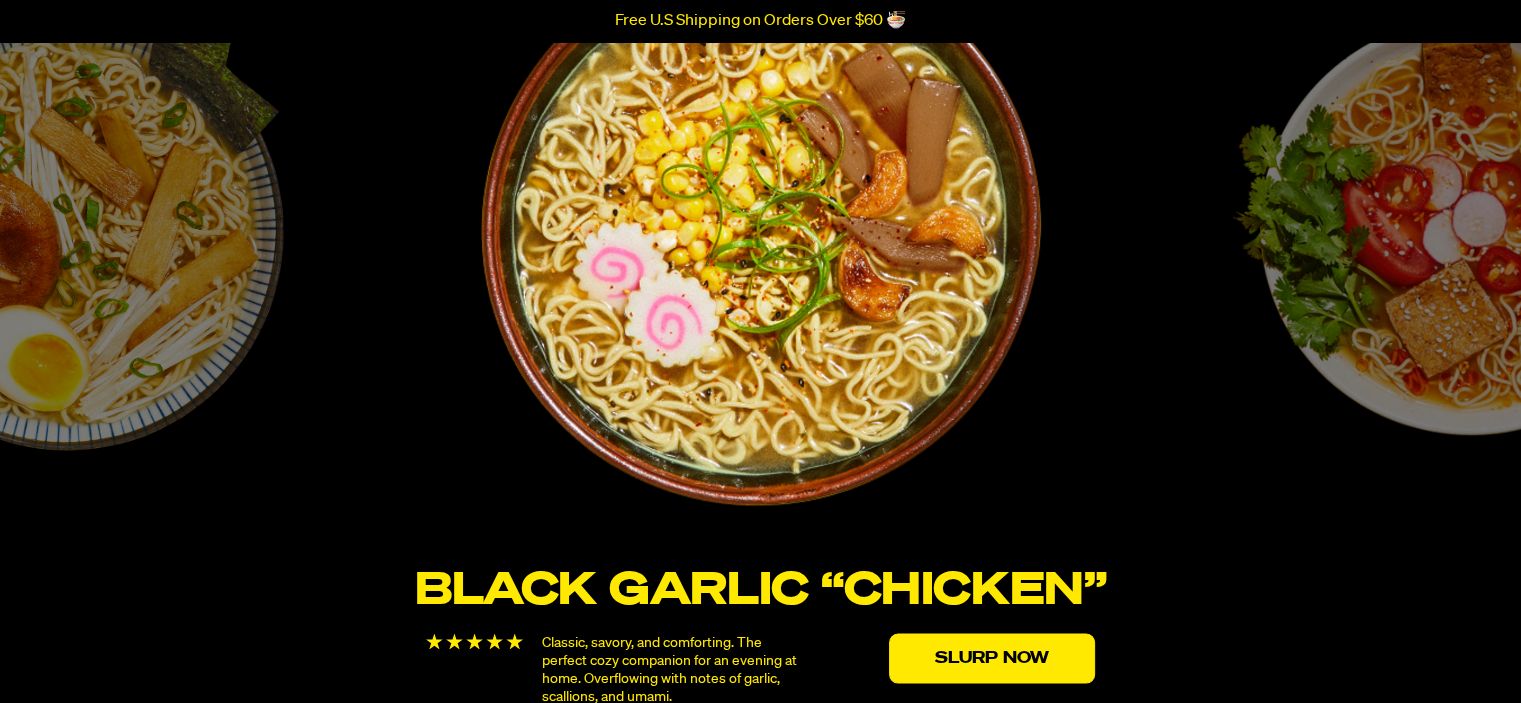 click on "Black Garlic “Chicken”
Classic, savory, and comforting. The perfect cozy companion for an evening at home. Overflowing with notes of garlic, scallions, and umami.
Slurp Now
Tom Yum “Shrimp”
Fresh, bright, and zesty. A vibrant bowl to slurp under the cool shade on a warm afternoon. Abundant with notes of lemongrass, citrus, and chili.
Slurp Now
Spicy “Beef”
Hearty, rich, and spicy. A broth that takes your tastebuds on a trip across the world. Brimming with notes of Sichuan peppercorns, anise, and fennel." at bounding box center [-7167, 357] 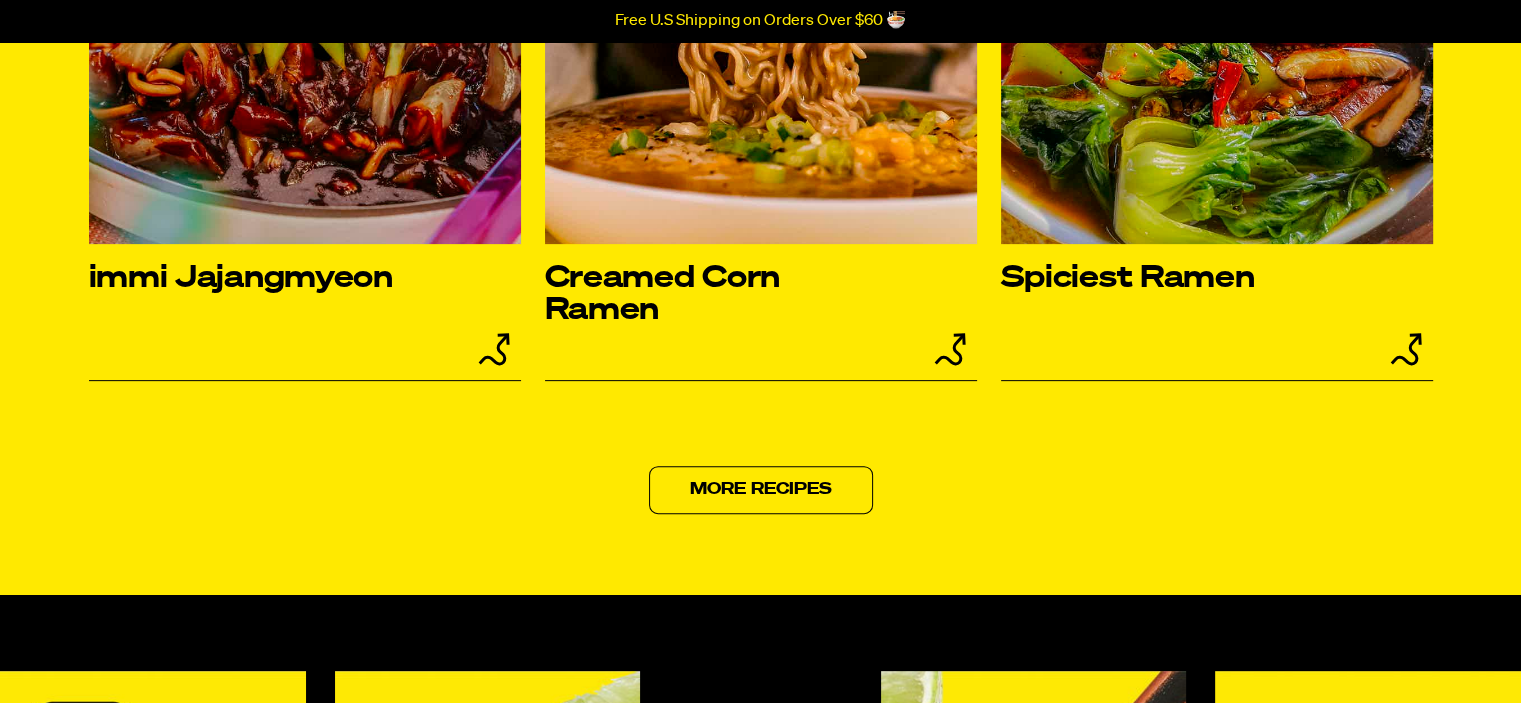 scroll, scrollTop: 8308, scrollLeft: 0, axis: vertical 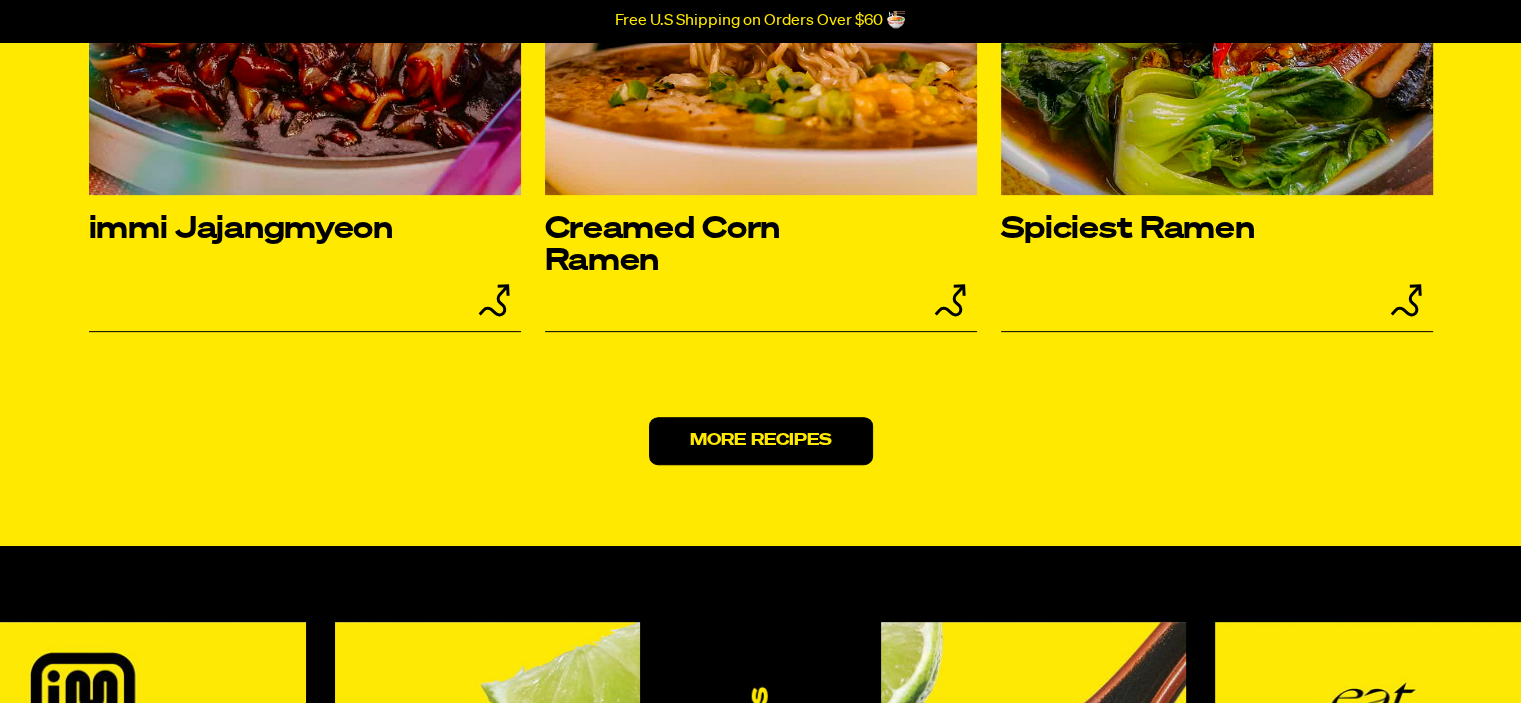 click on "More Recipes" at bounding box center [761, 441] 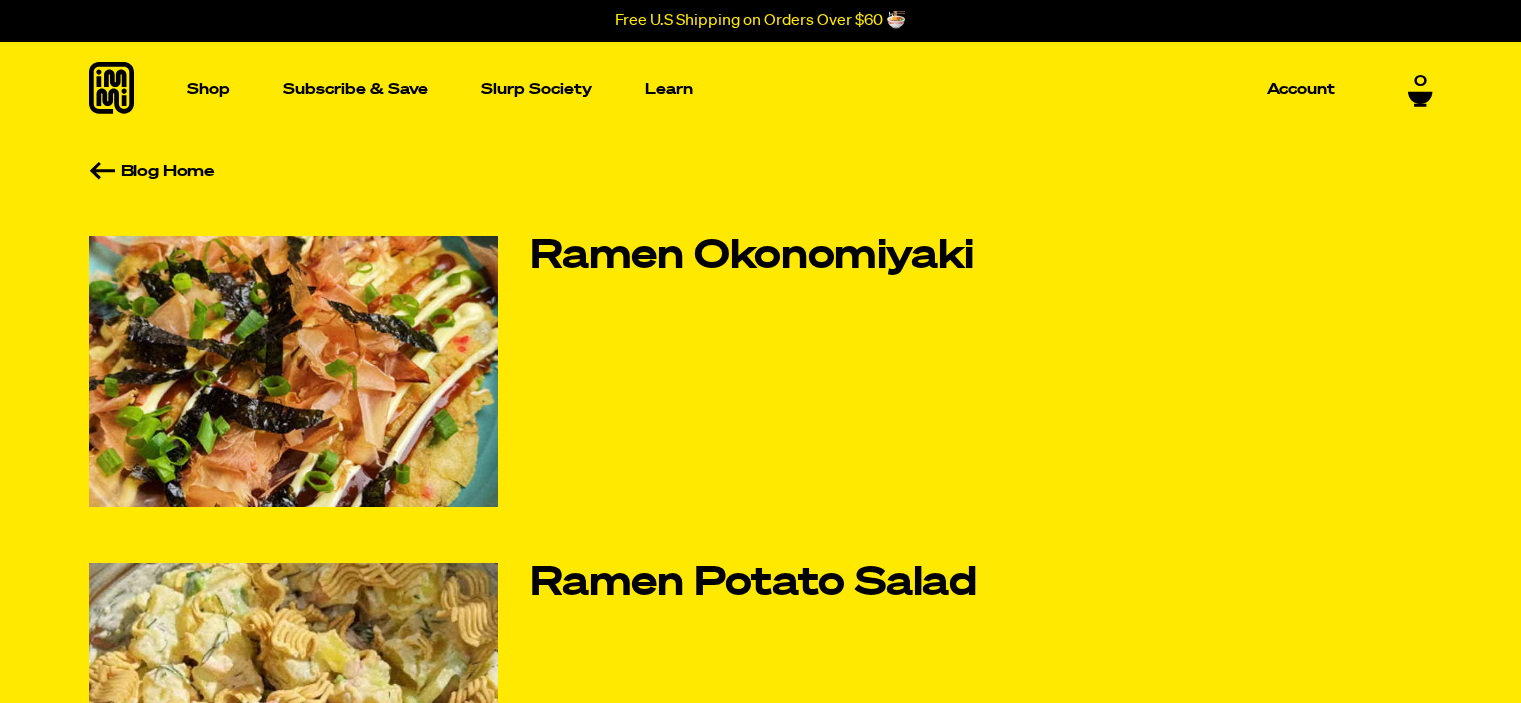 scroll, scrollTop: 0, scrollLeft: 0, axis: both 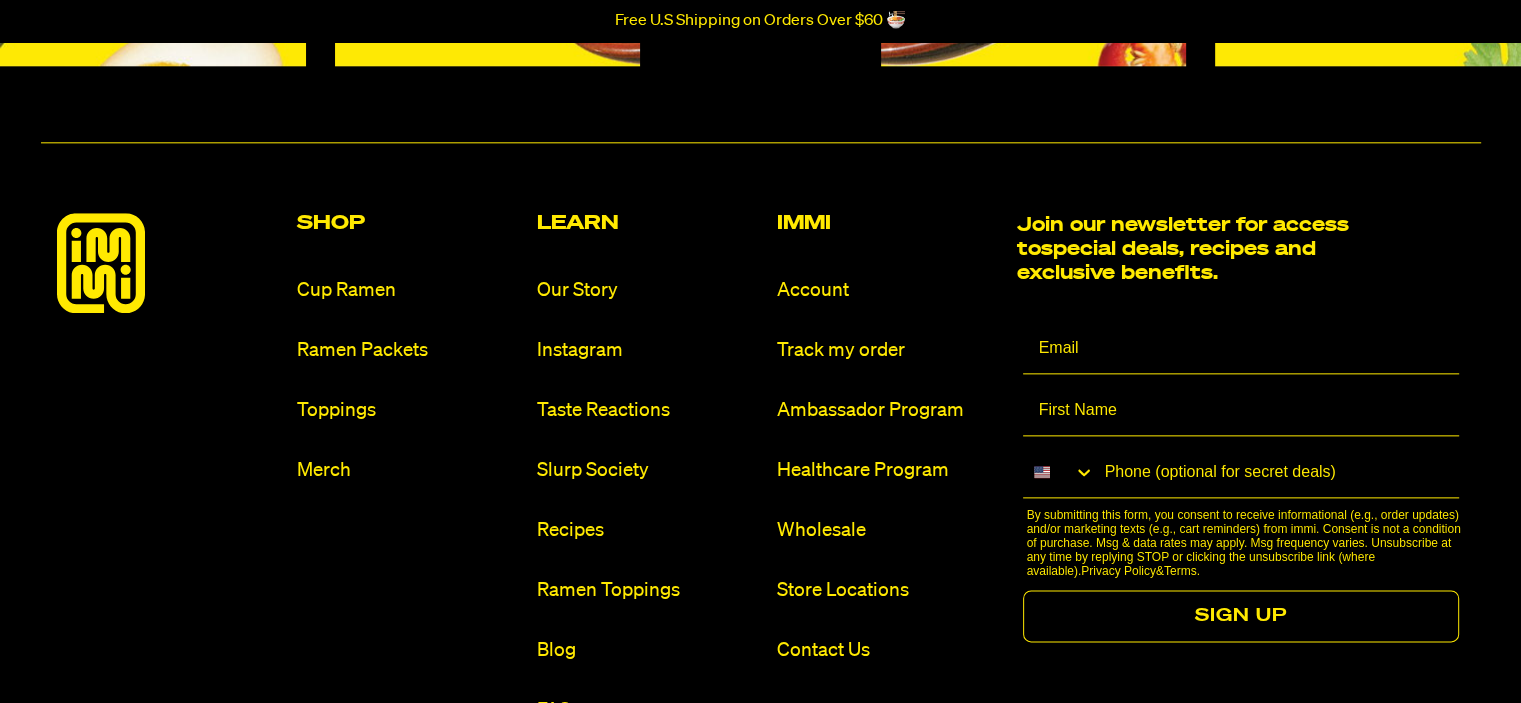 drag, startPoint x: 1531, startPoint y: 89, endPoint x: 1535, endPoint y: 566, distance: 477.01678 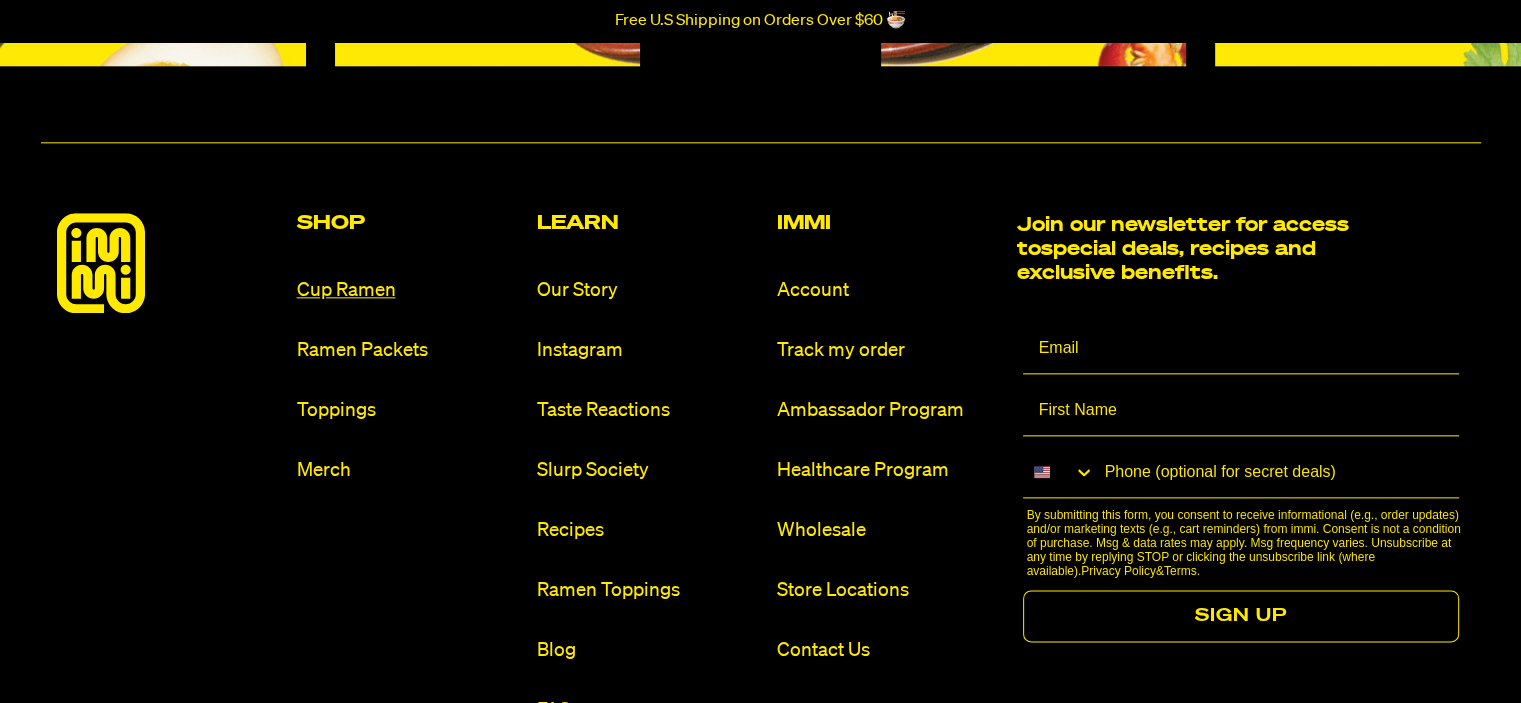 click on "Cup Ramen" at bounding box center (409, 290) 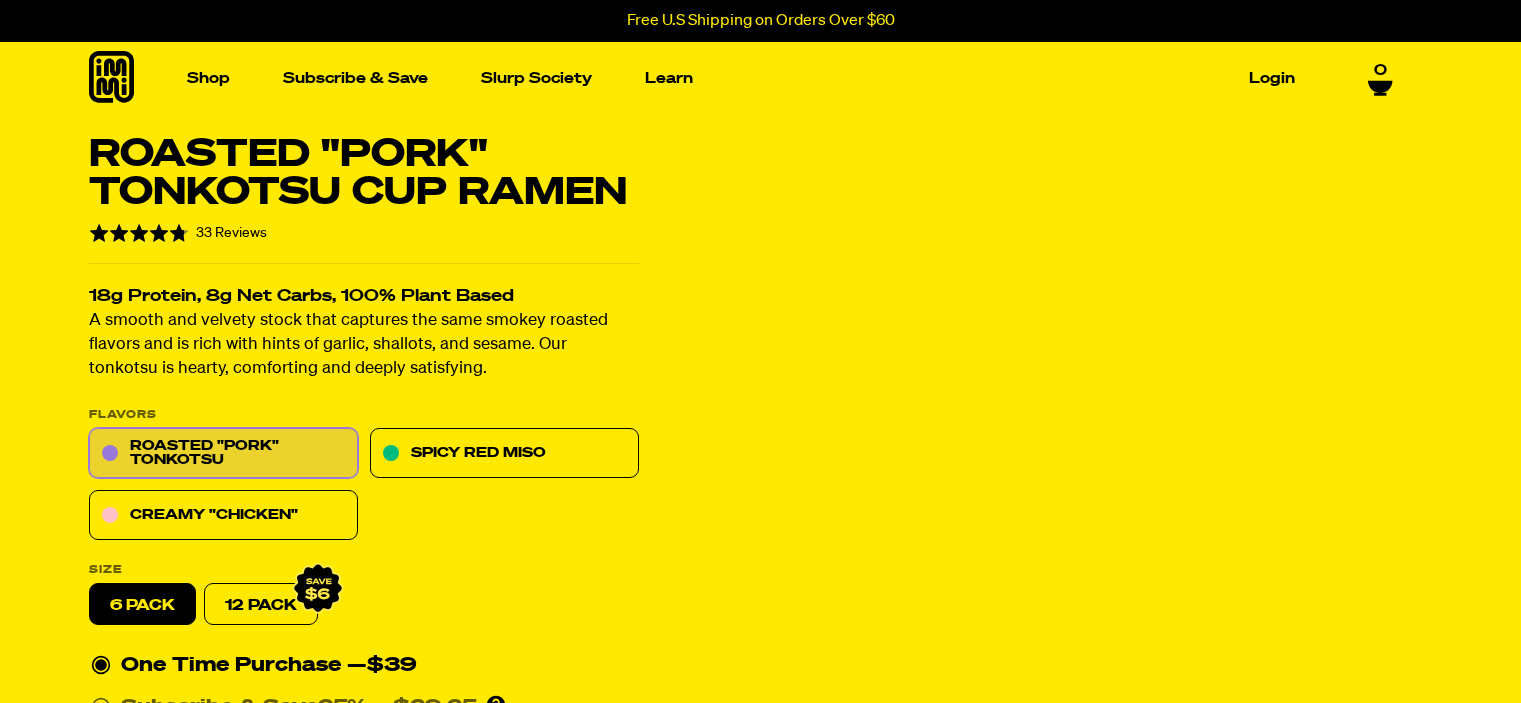 scroll, scrollTop: 0, scrollLeft: 0, axis: both 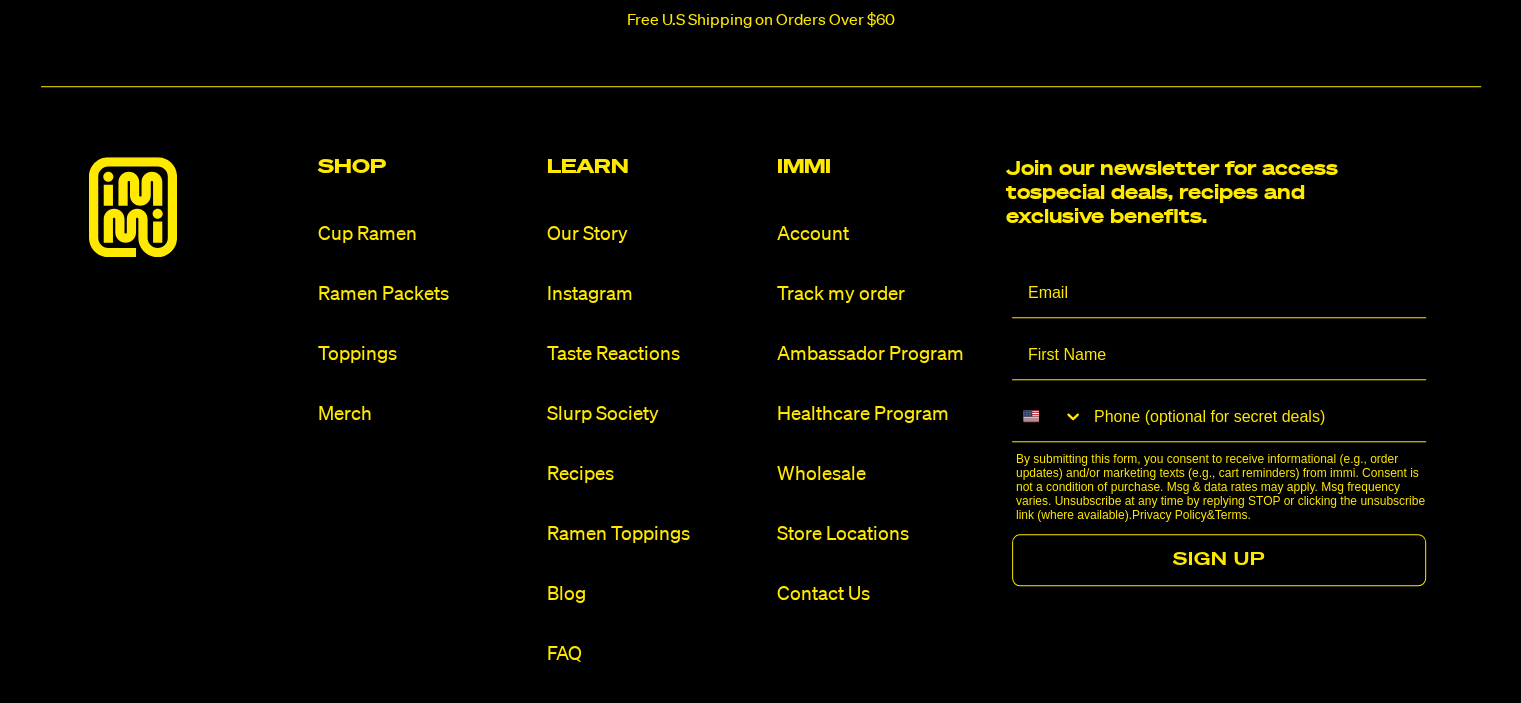 drag, startPoint x: 1522, startPoint y: 44, endPoint x: 1531, endPoint y: 667, distance: 623.065 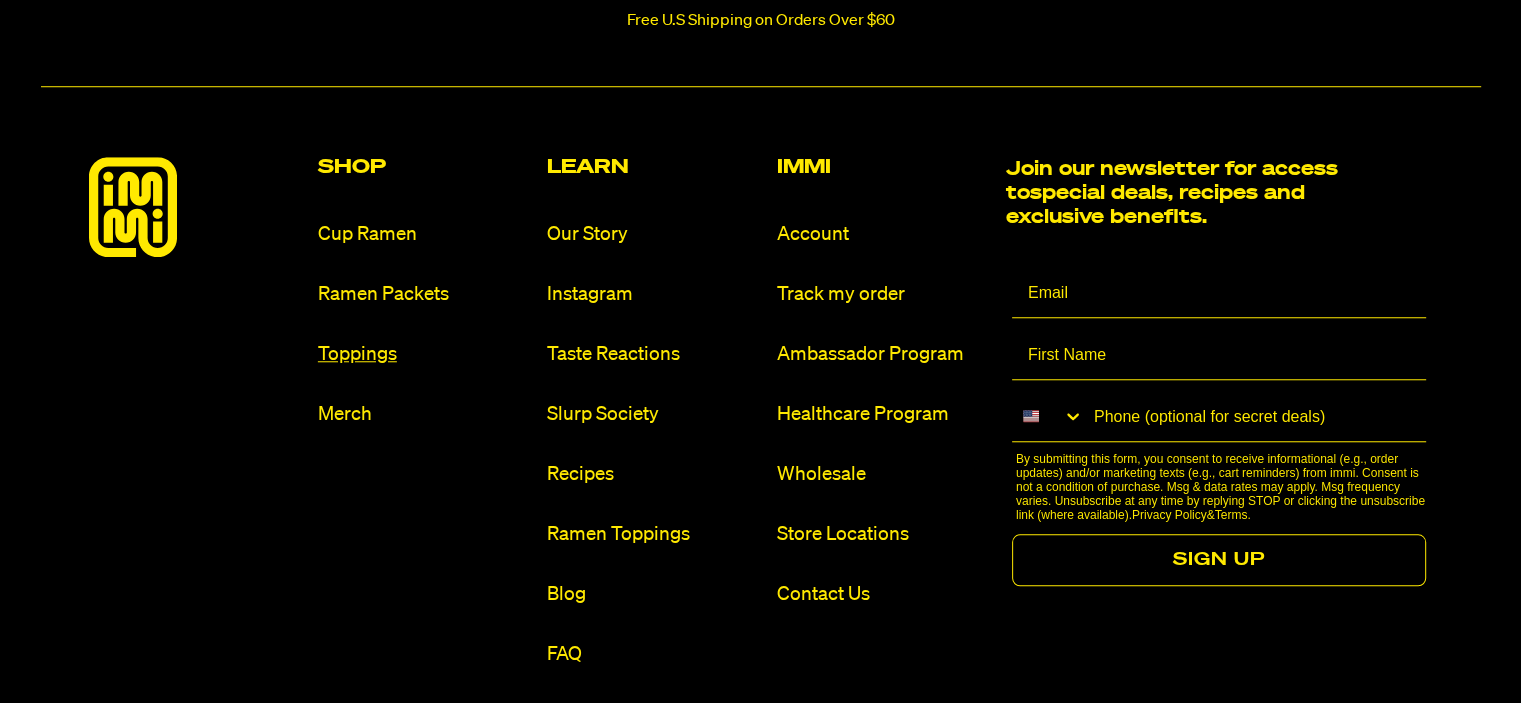 click on "Toppings" at bounding box center (424, 354) 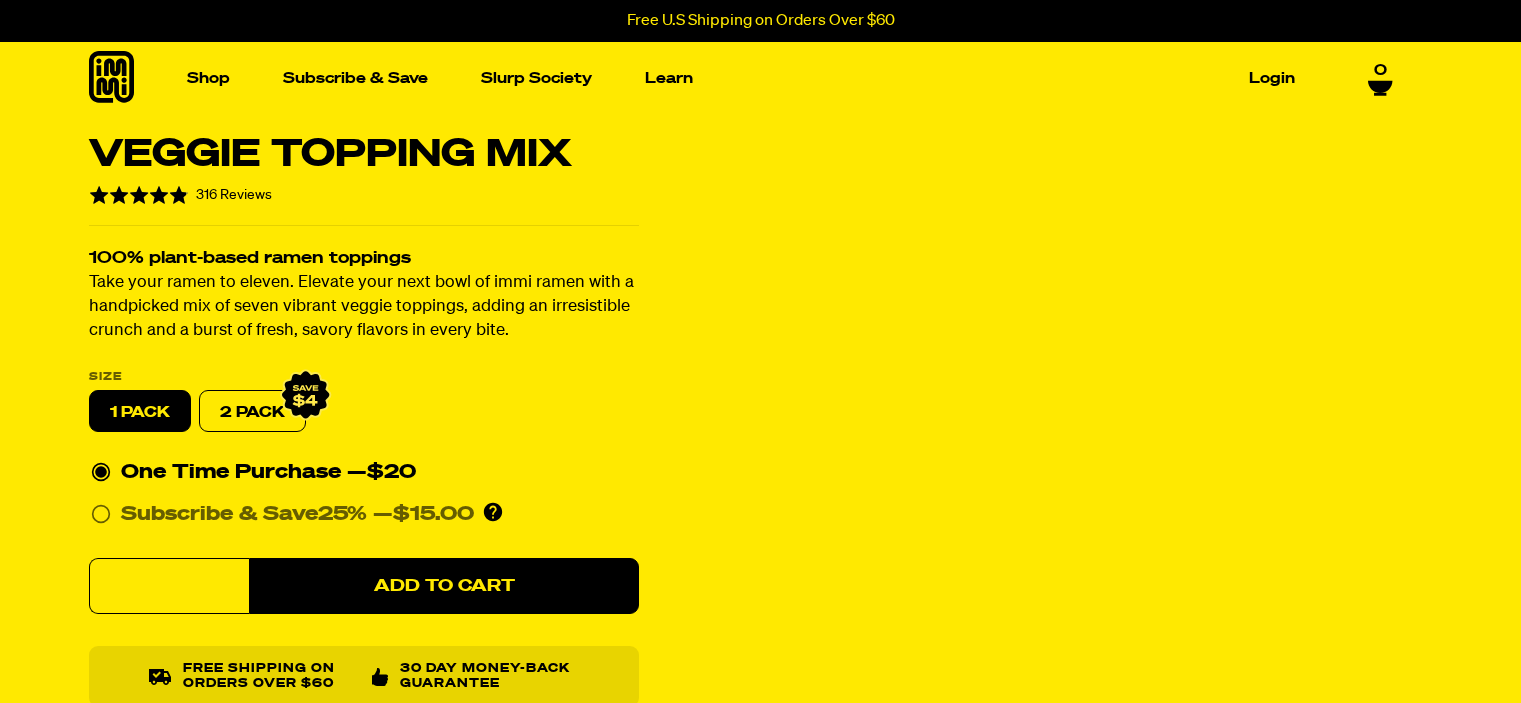 scroll, scrollTop: 0, scrollLeft: 0, axis: both 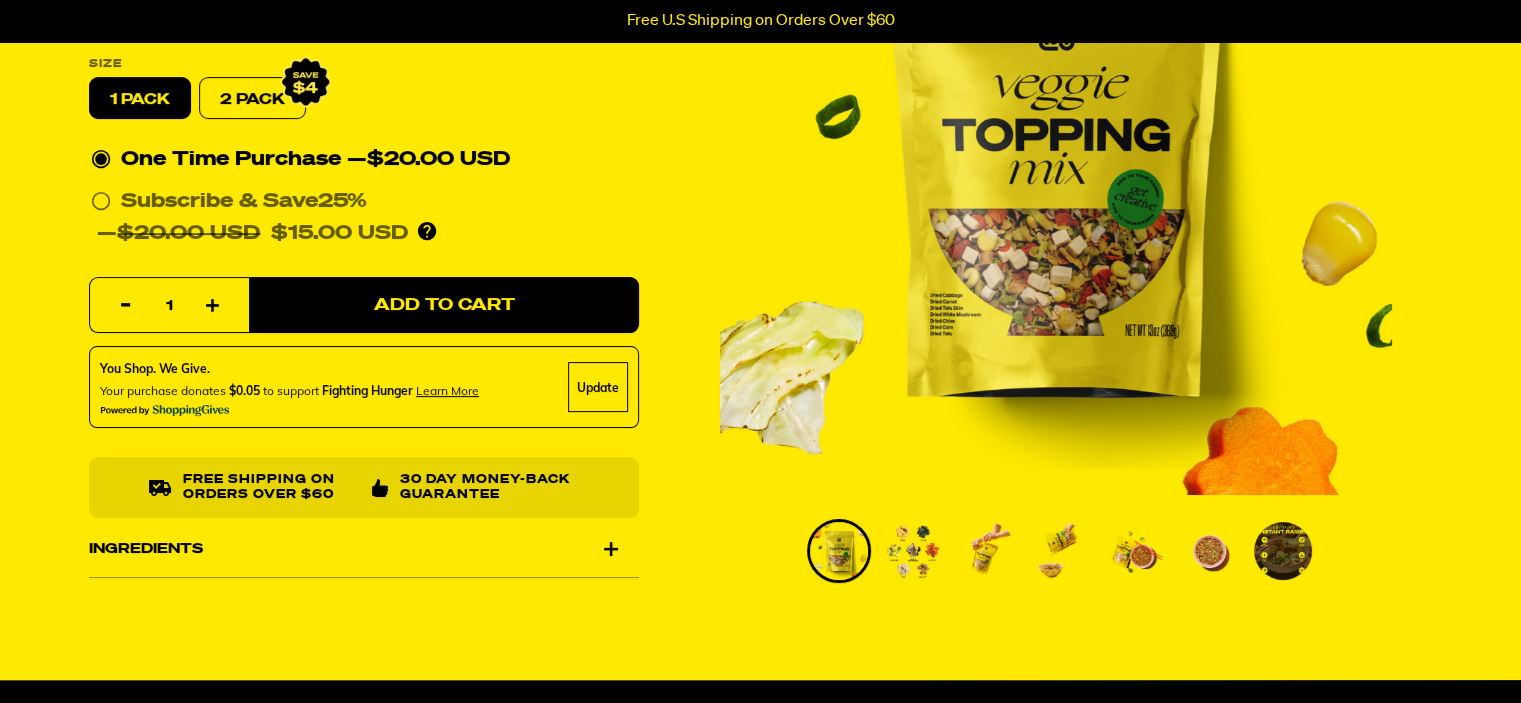 drag, startPoint x: 1528, startPoint y: 45, endPoint x: 1517, endPoint y: 74, distance: 31.016125 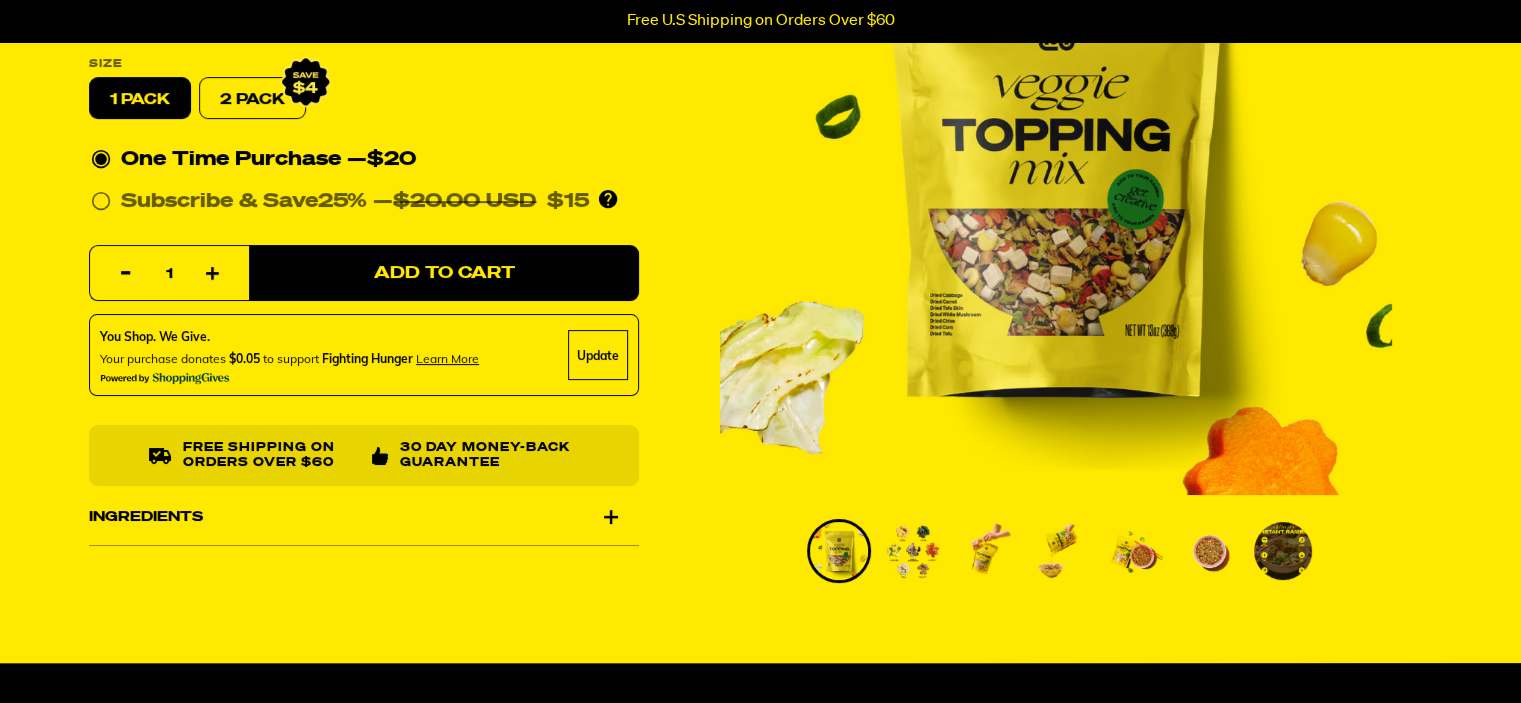 click on "Ingredients" at bounding box center (364, 518) 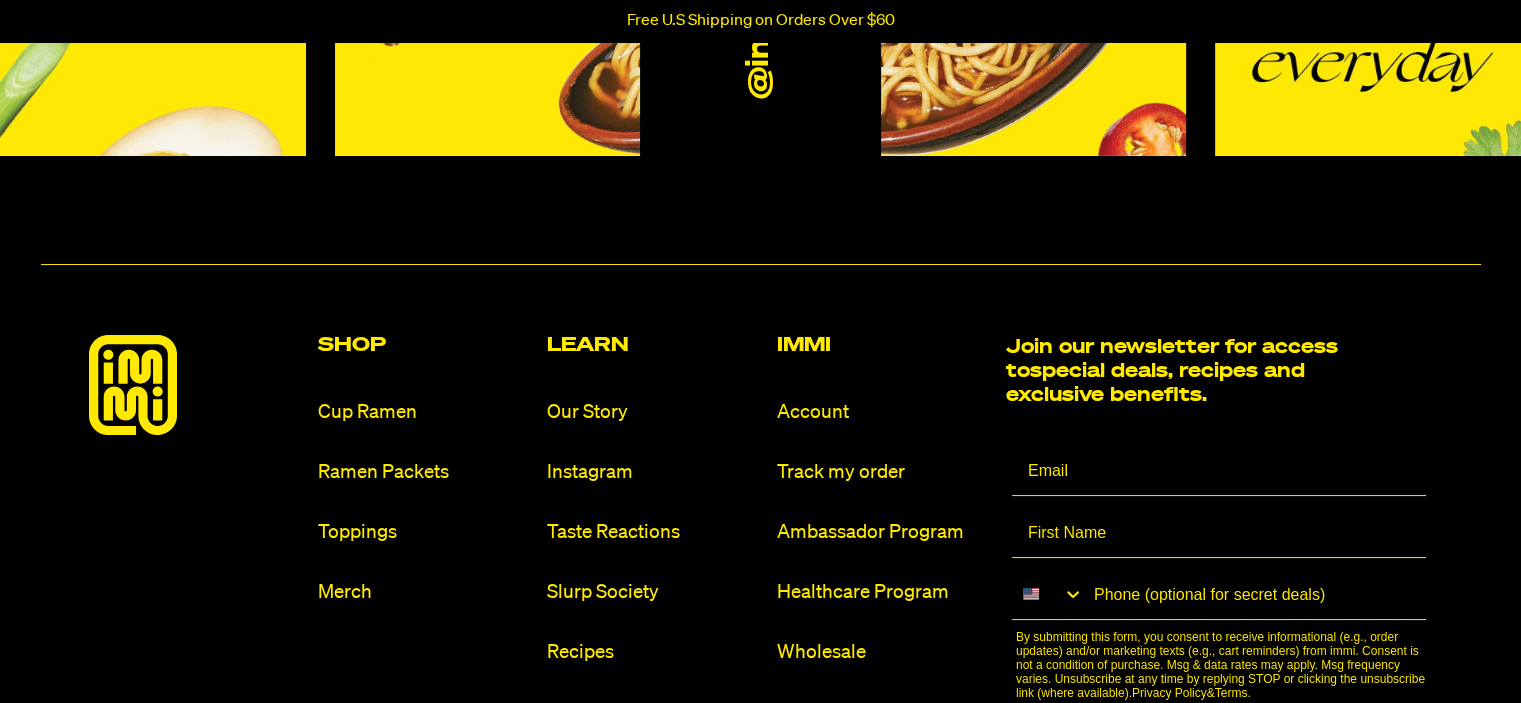 scroll, scrollTop: 7720, scrollLeft: 0, axis: vertical 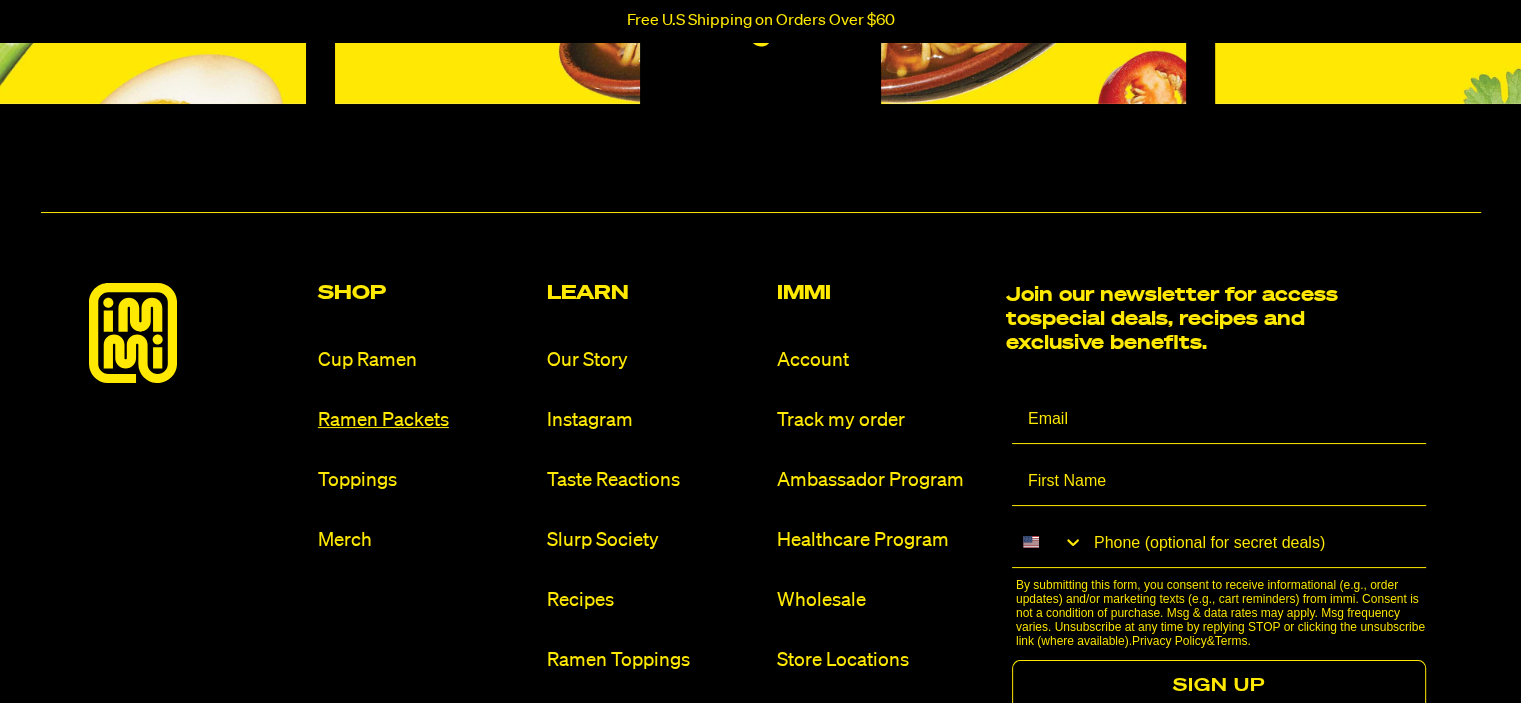 click on "Ramen Packets" at bounding box center [424, 420] 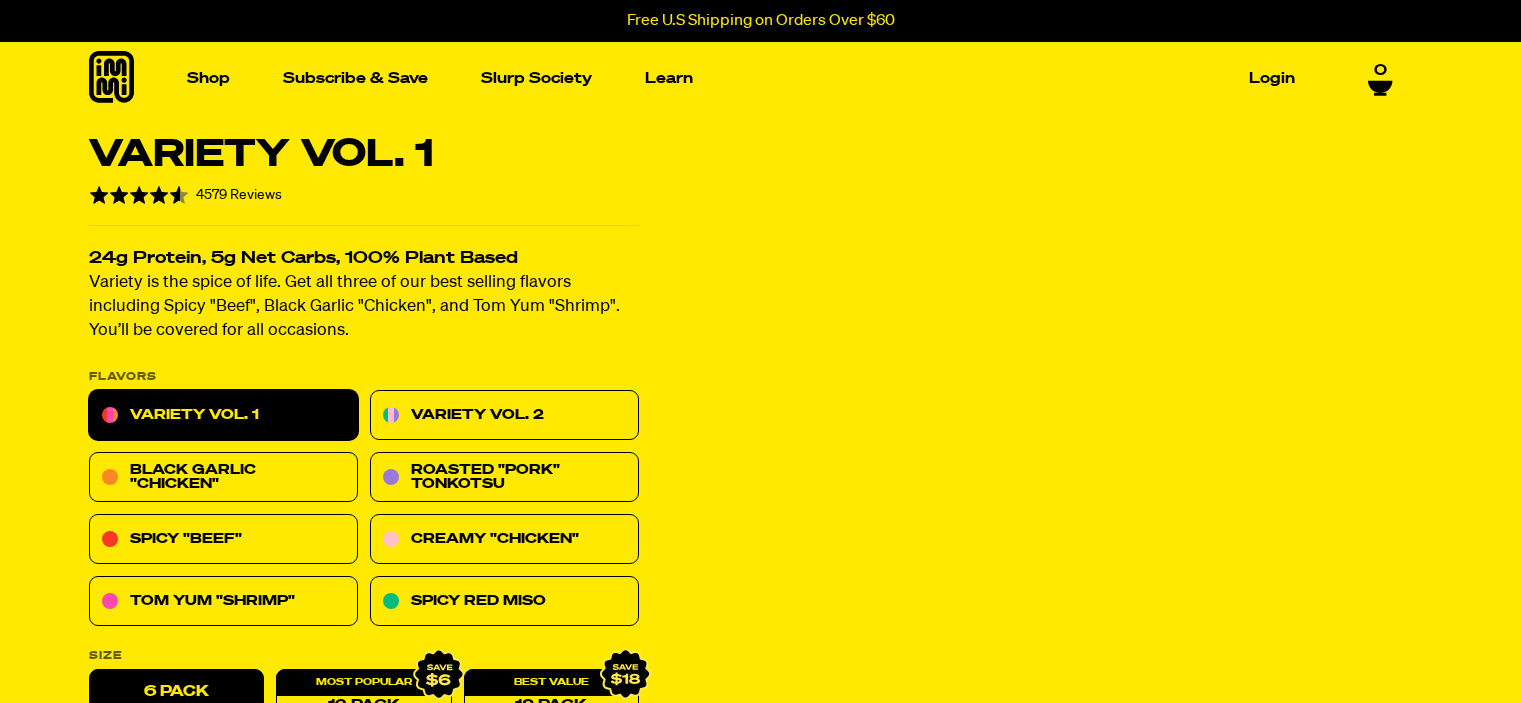 scroll, scrollTop: 0, scrollLeft: 0, axis: both 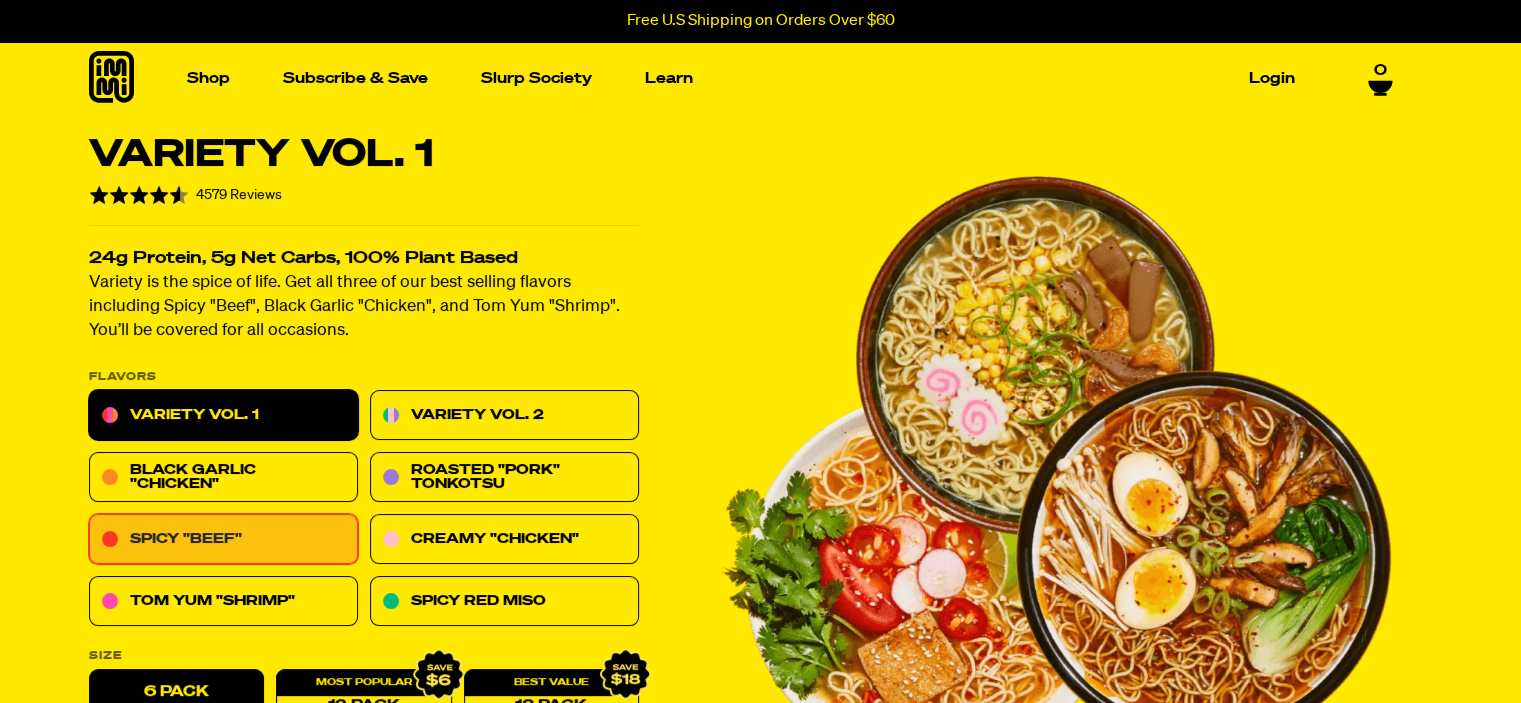 click on "Spicy "Beef"" at bounding box center (223, 540) 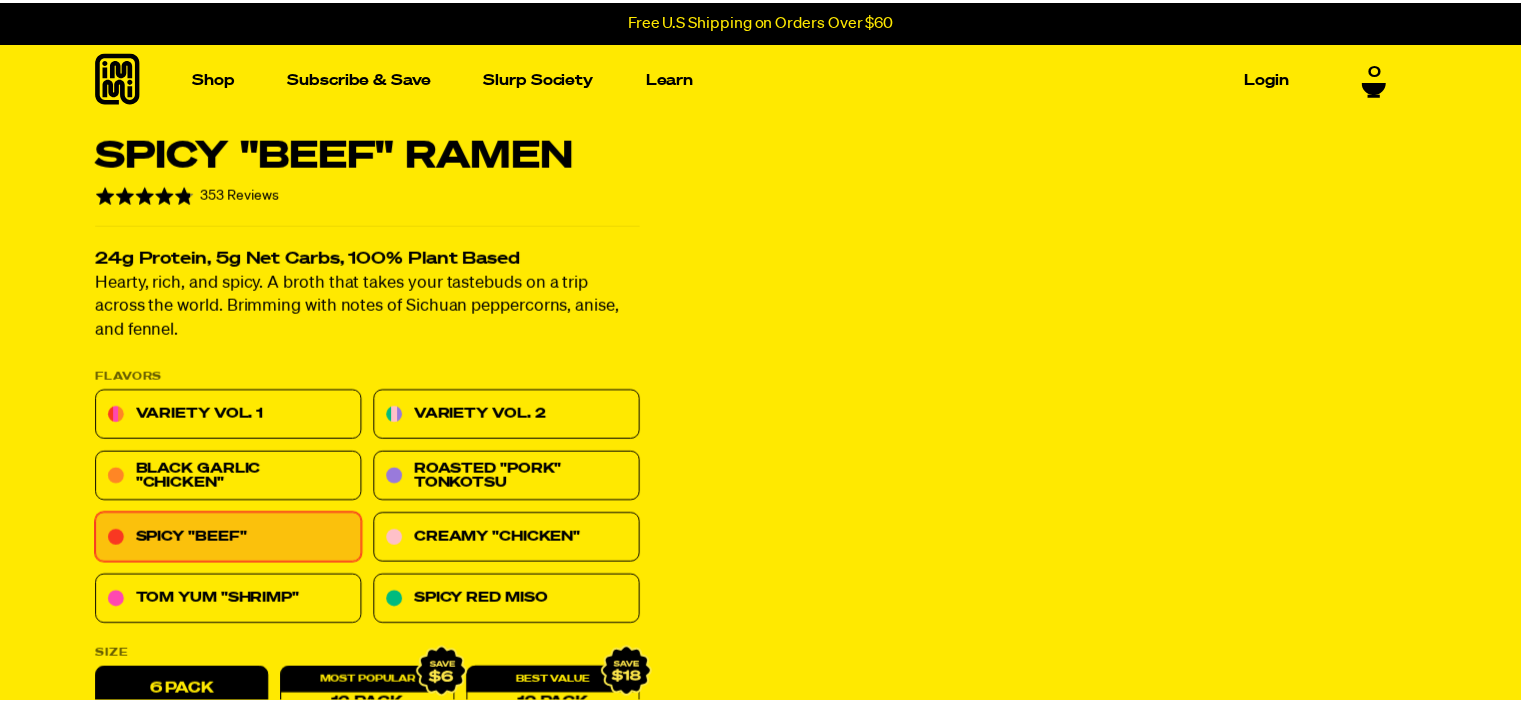 scroll, scrollTop: 0, scrollLeft: 0, axis: both 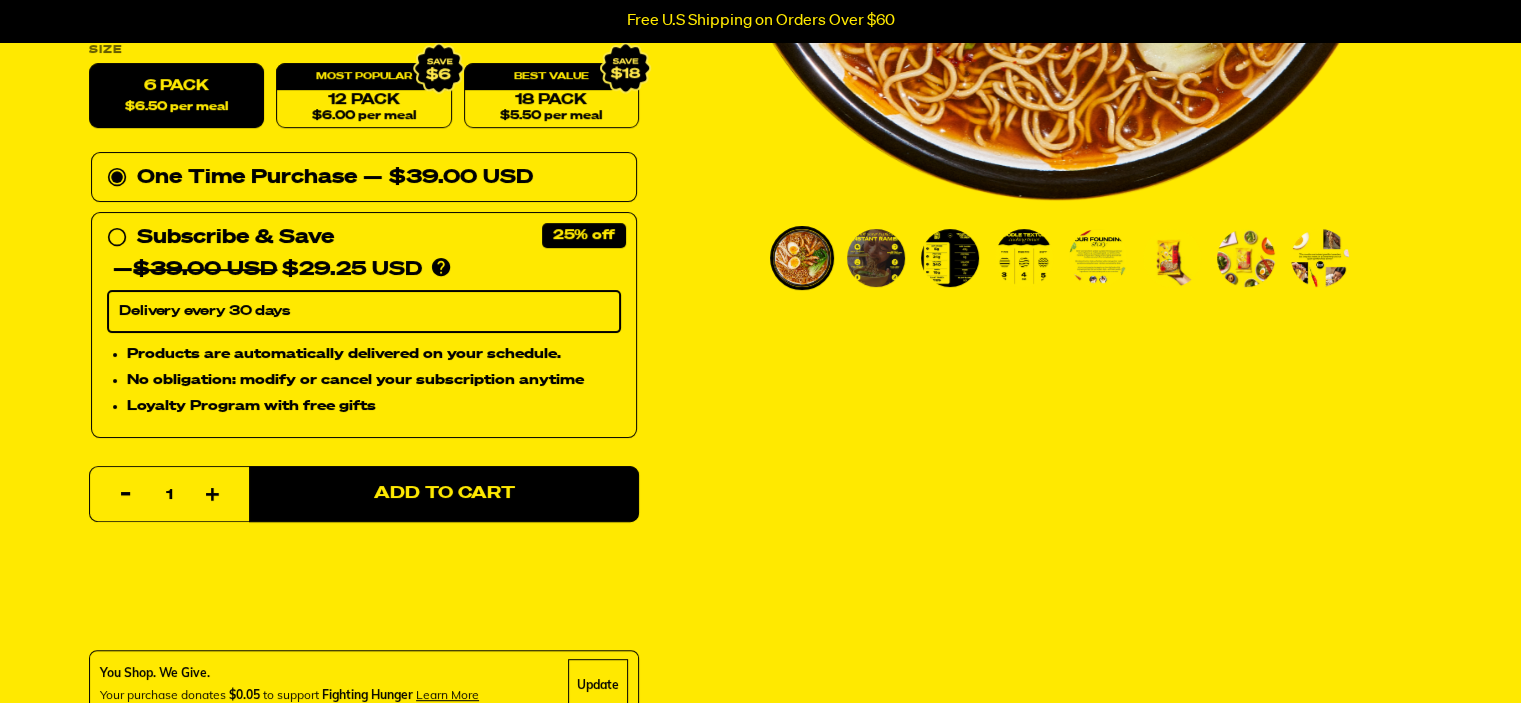 click at bounding box center [950, 258] 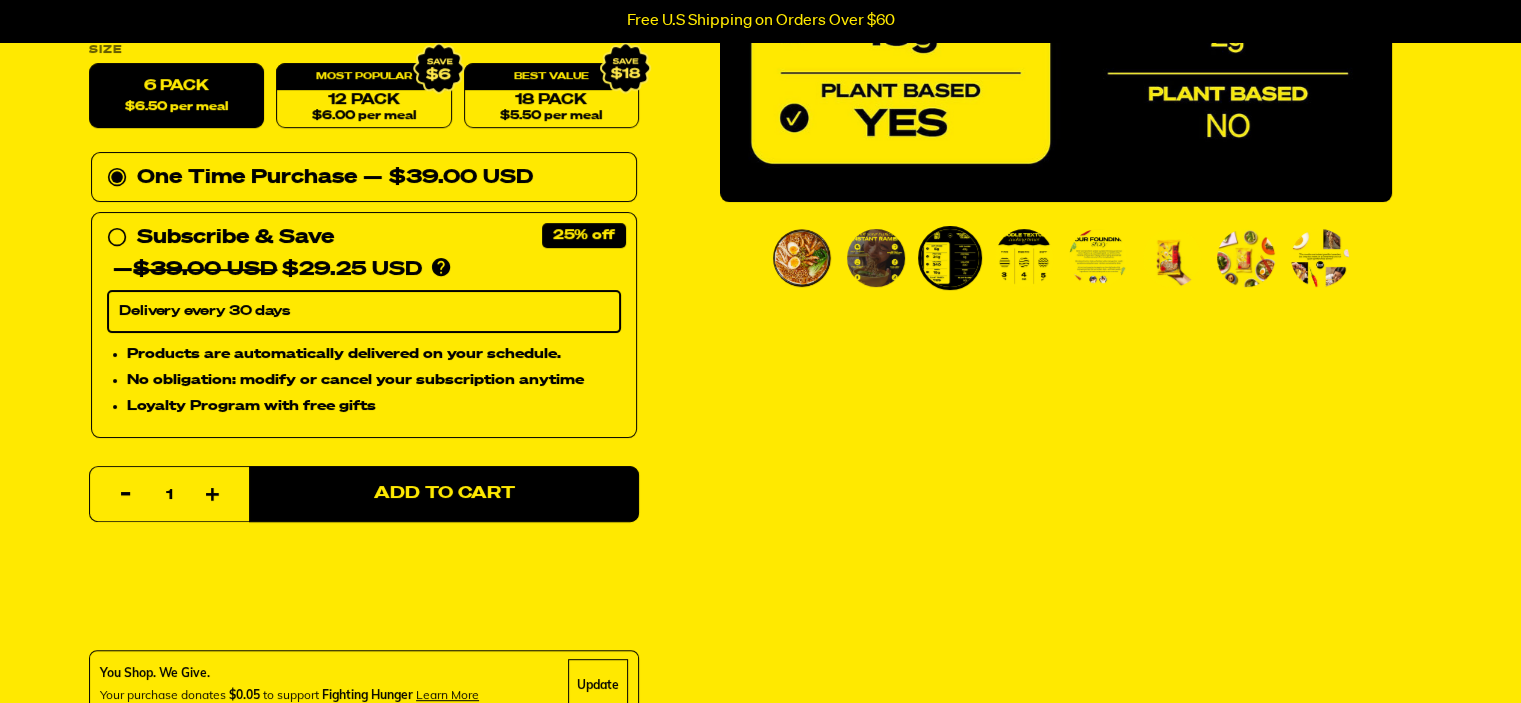 click at bounding box center [1024, 258] 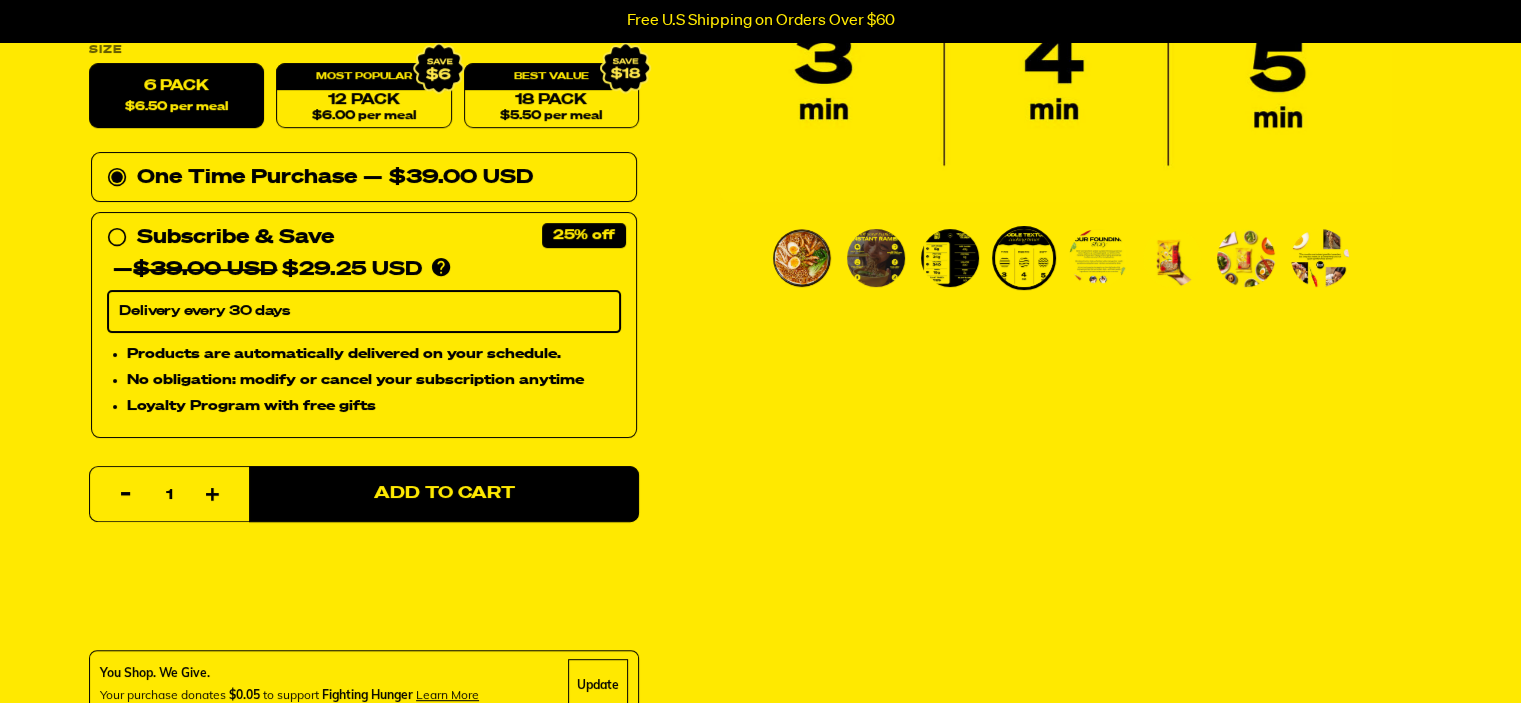 click at bounding box center [1098, 258] 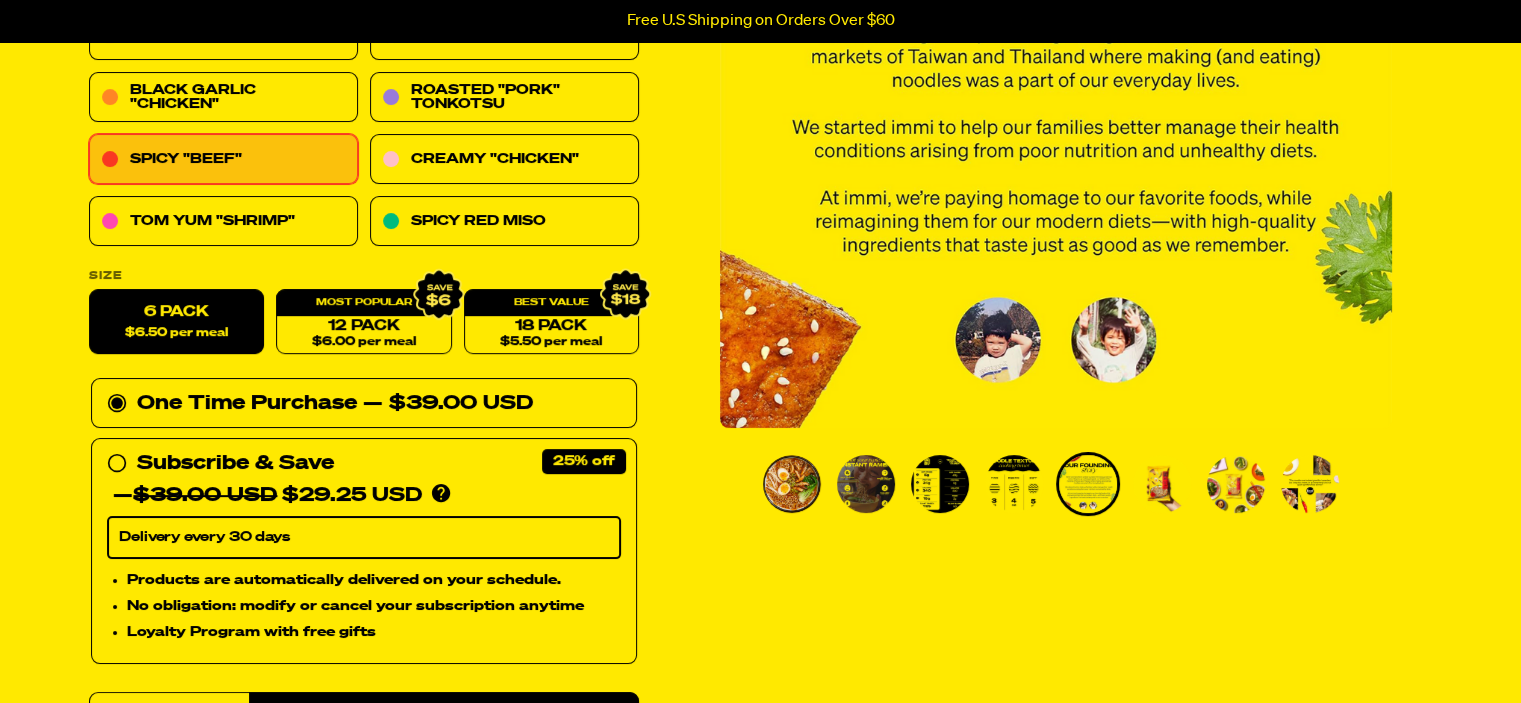 scroll, scrollTop: 317, scrollLeft: 0, axis: vertical 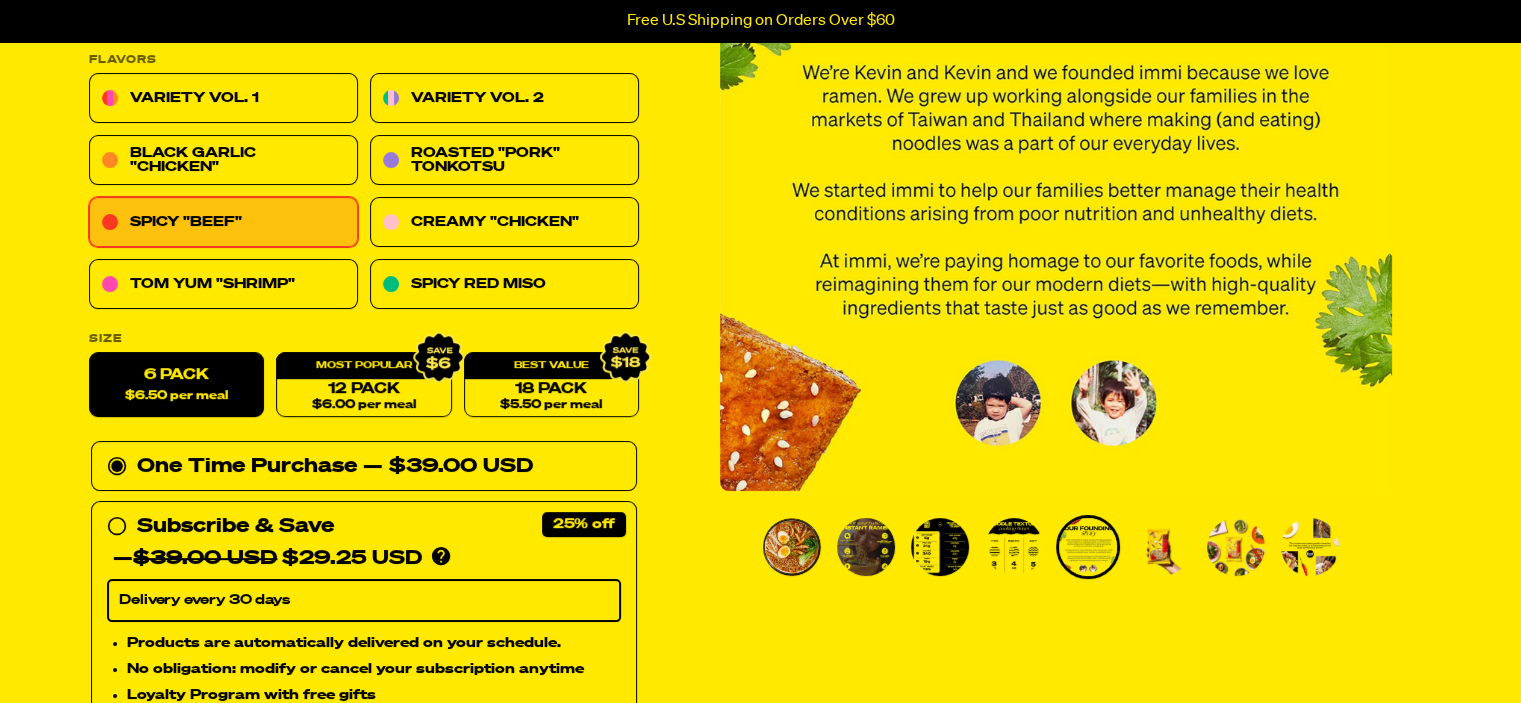 click at bounding box center (866, 547) 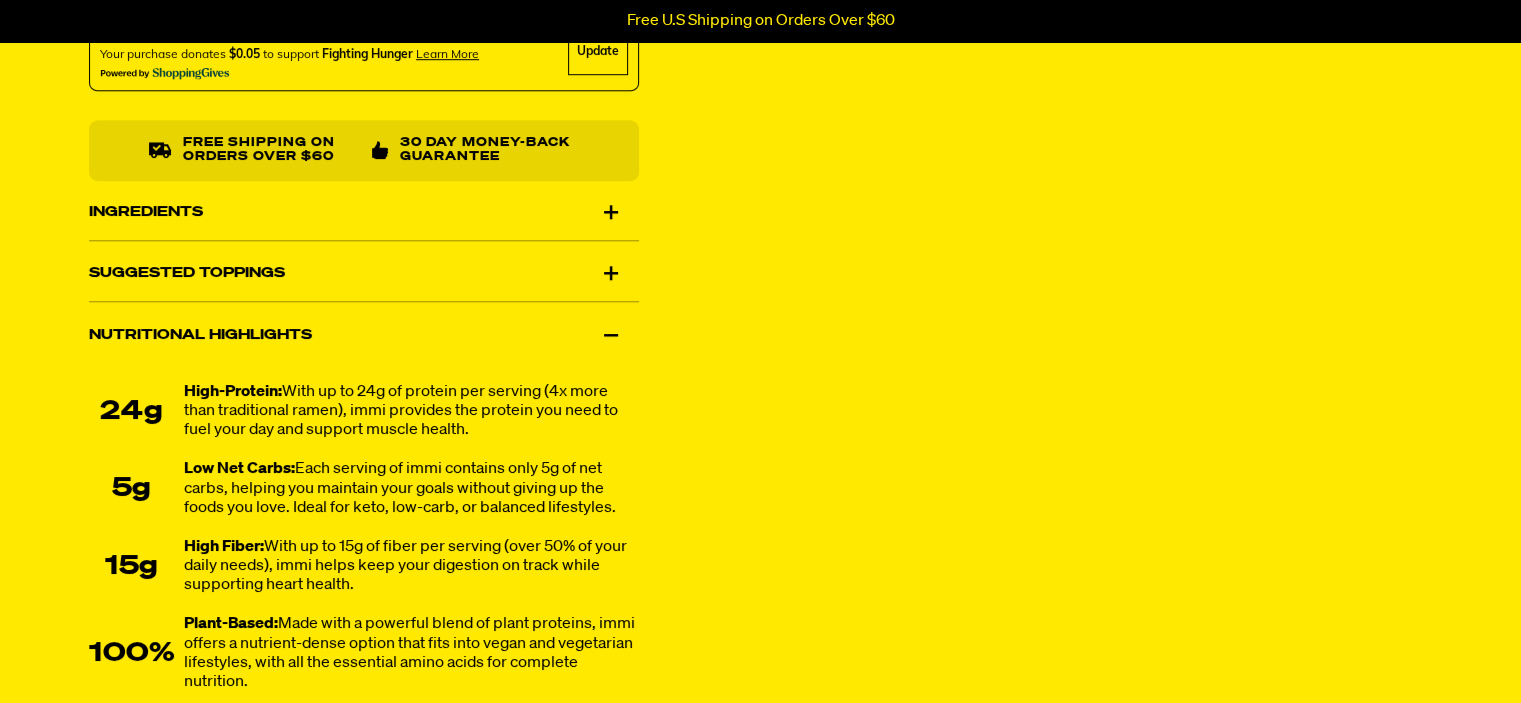 scroll, scrollTop: 1272, scrollLeft: 0, axis: vertical 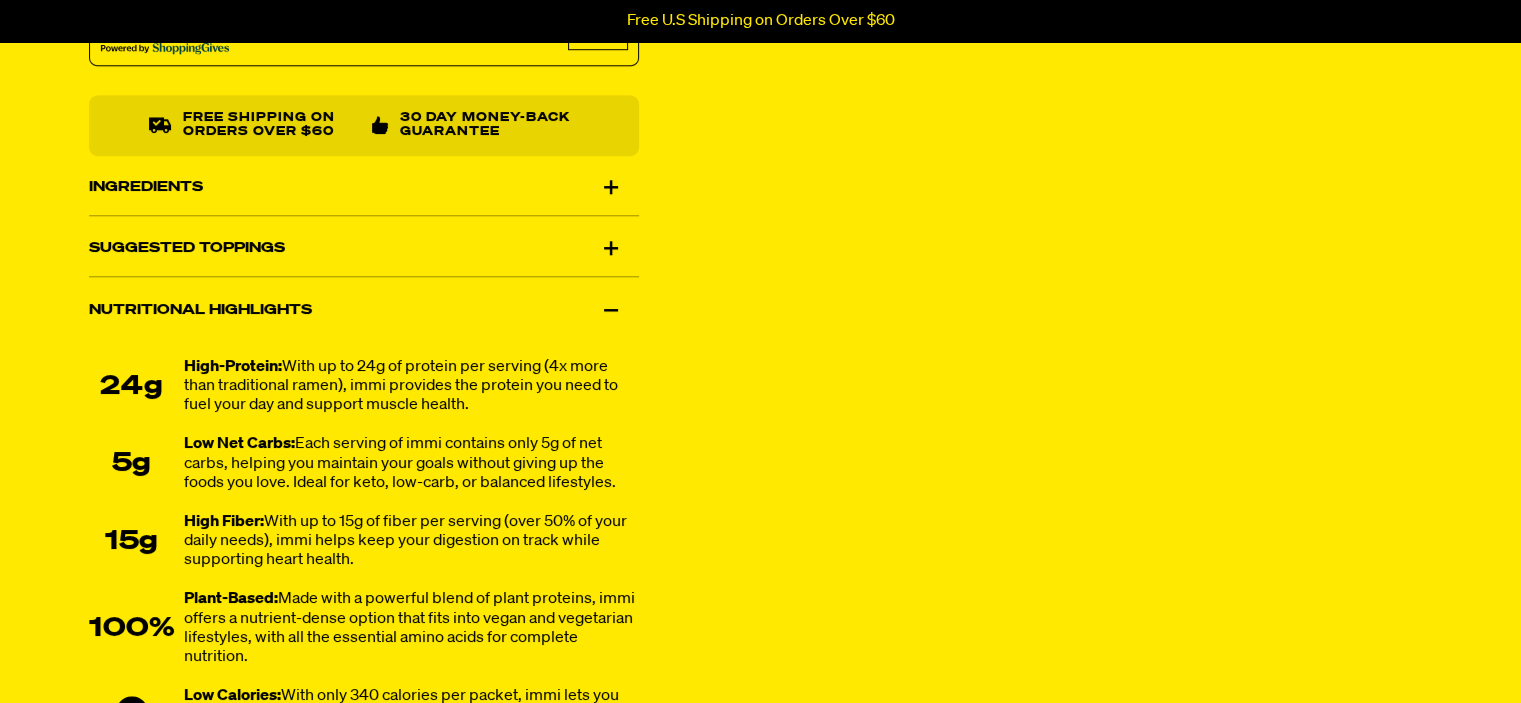 click on "Suggested Toppings" at bounding box center (364, 249) 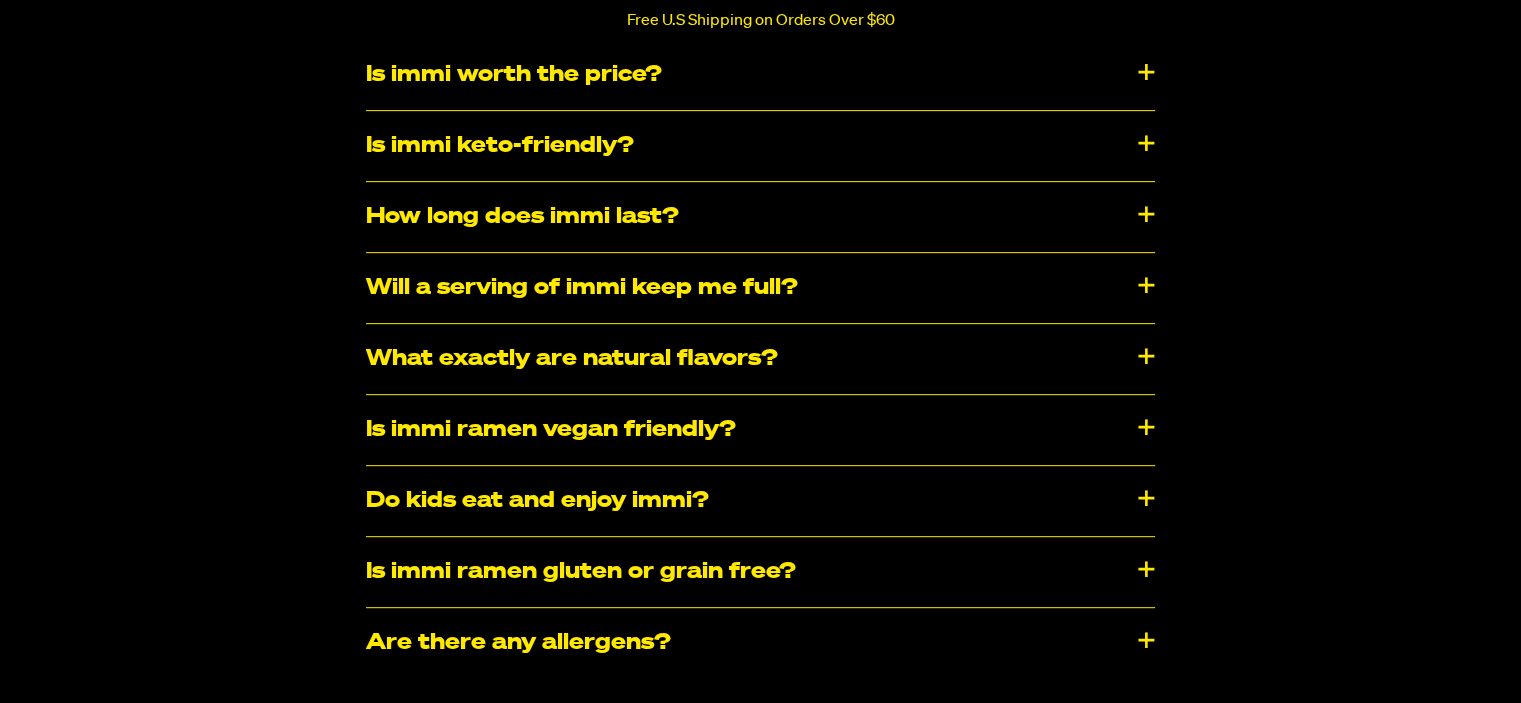 scroll, scrollTop: 8556, scrollLeft: 0, axis: vertical 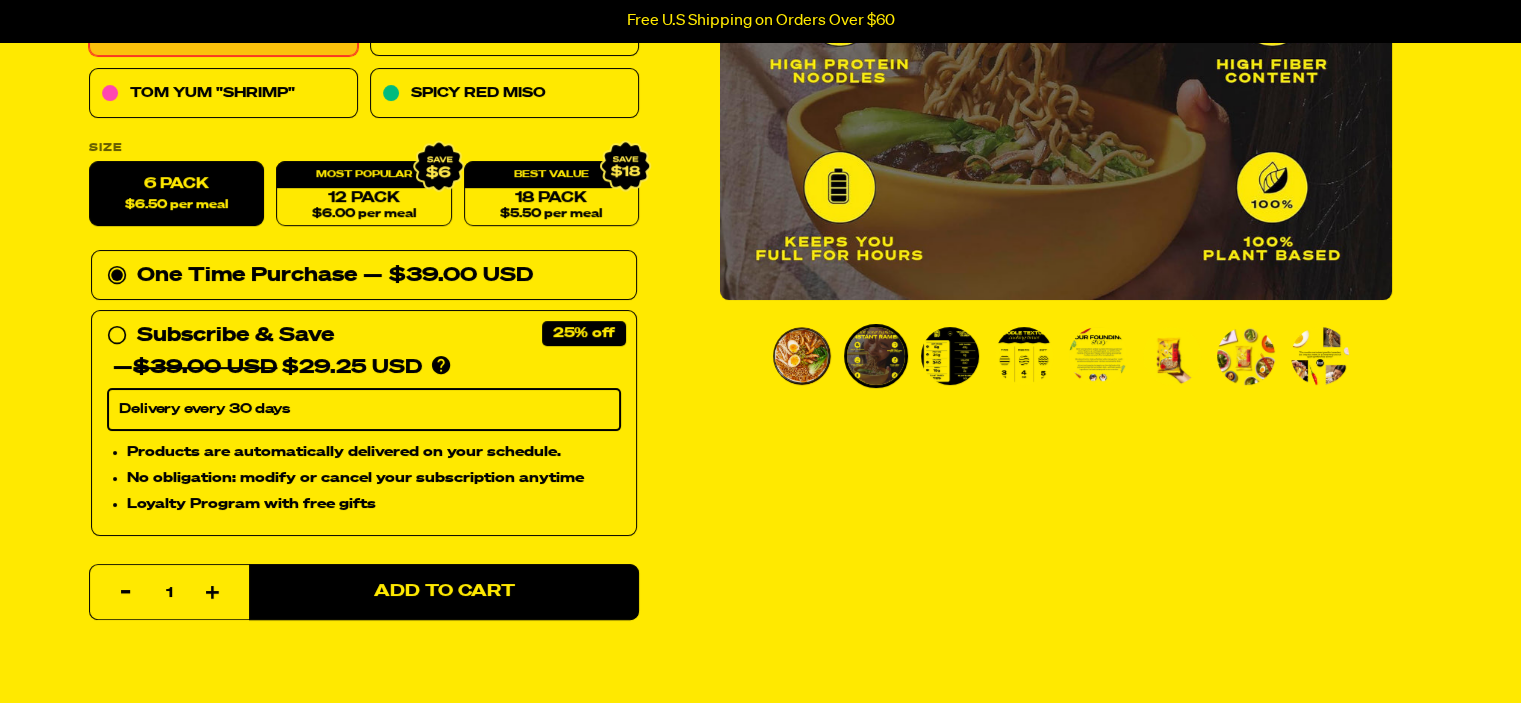 click at bounding box center [1098, 356] 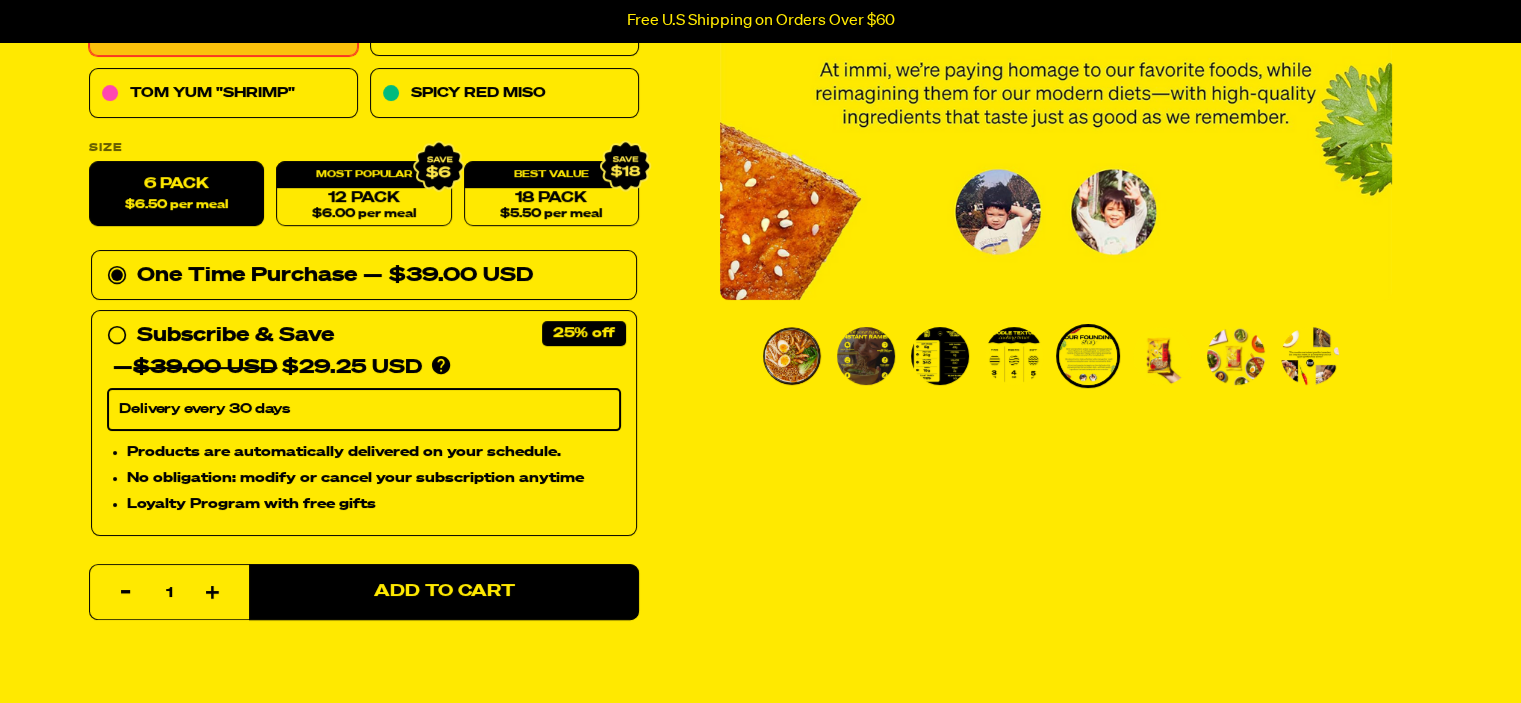 click at bounding box center [1014, 356] 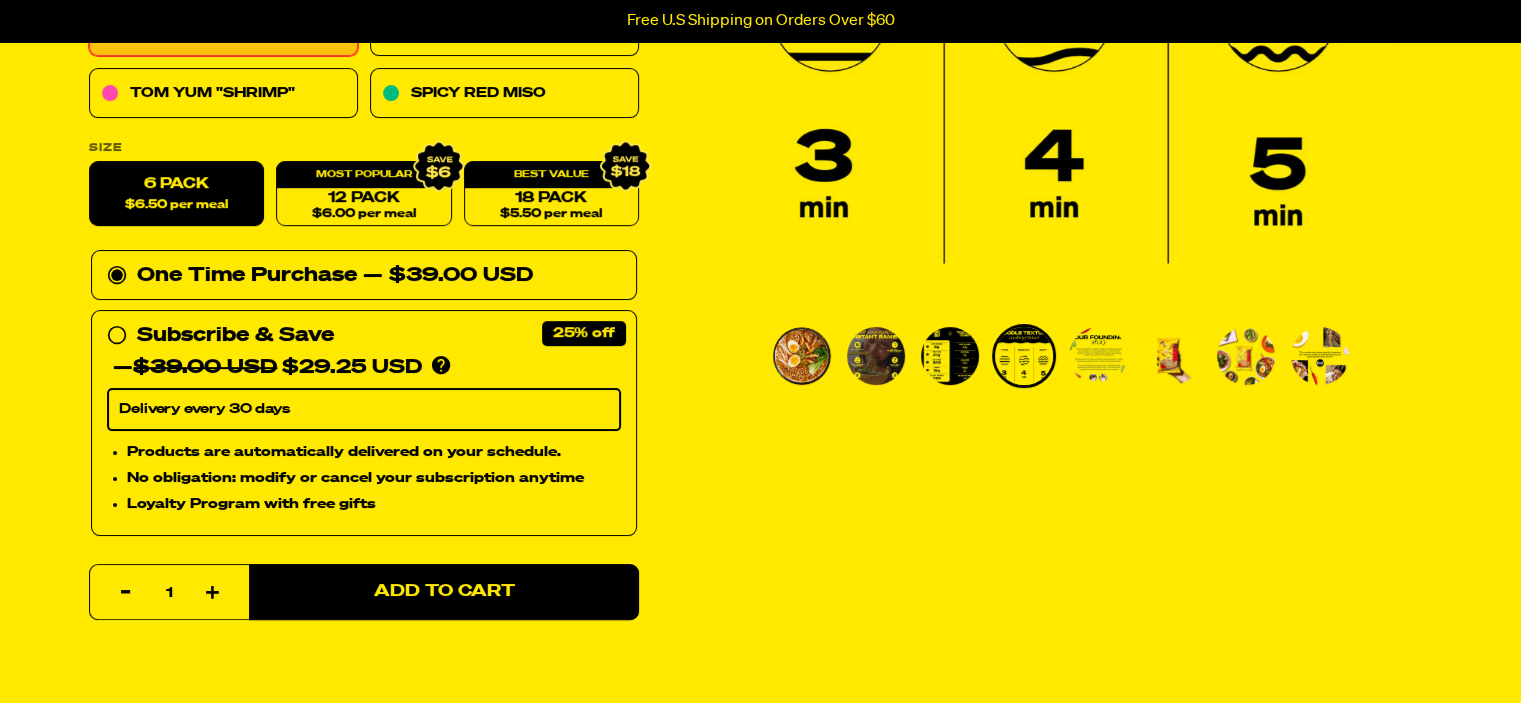 click at bounding box center (950, 356) 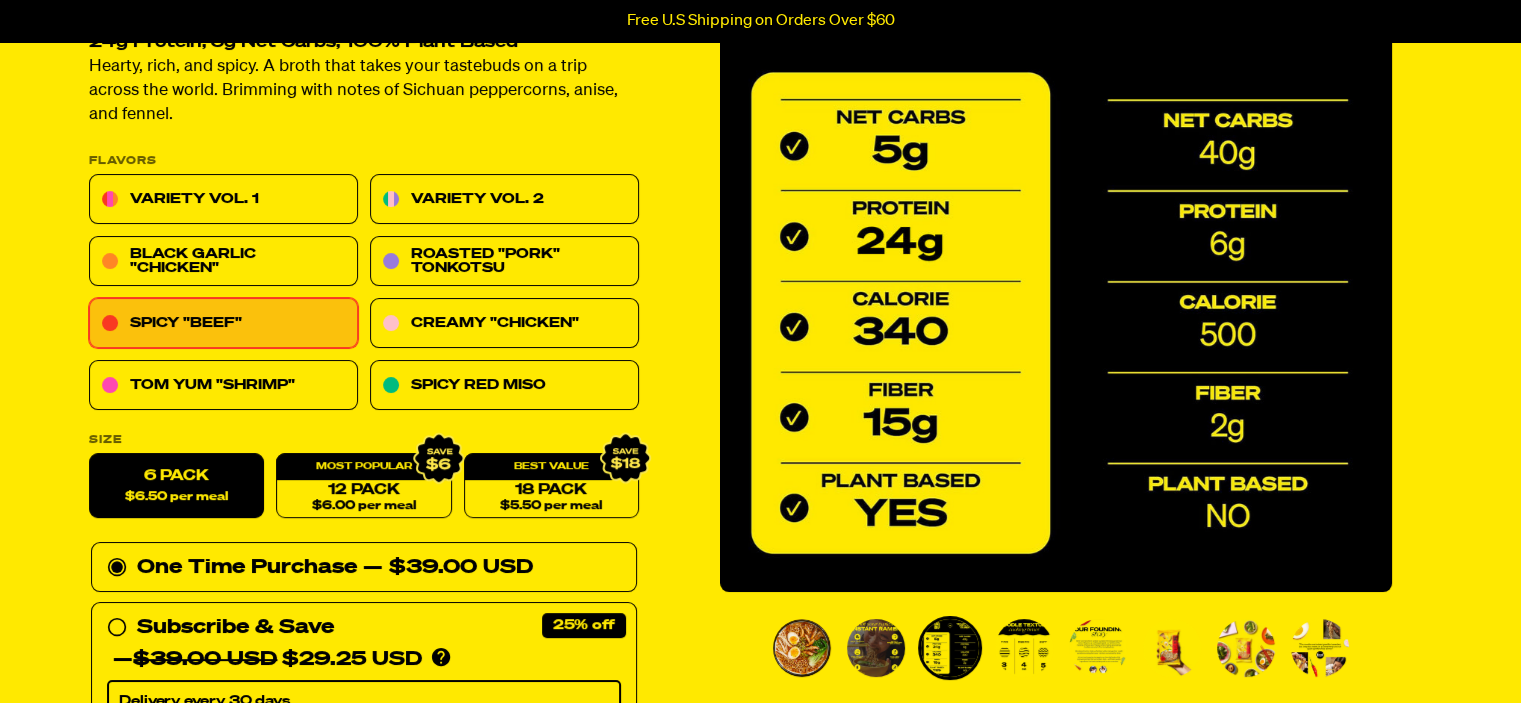 scroll, scrollTop: 136, scrollLeft: 0, axis: vertical 